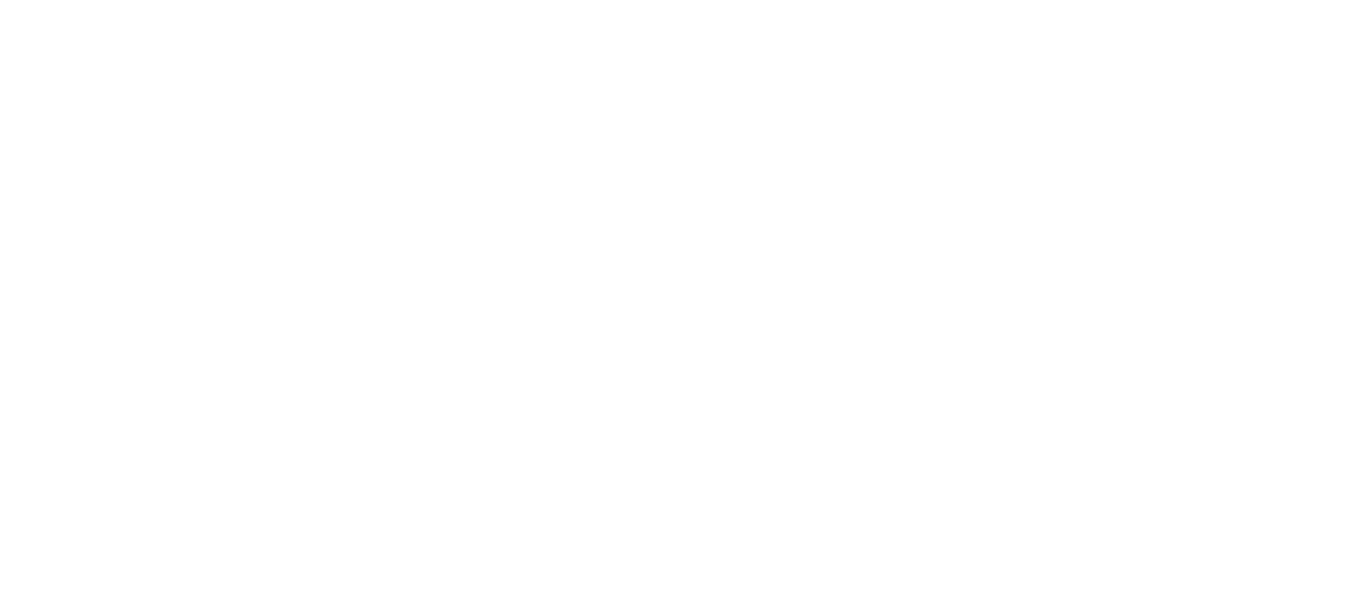 scroll, scrollTop: 0, scrollLeft: 0, axis: both 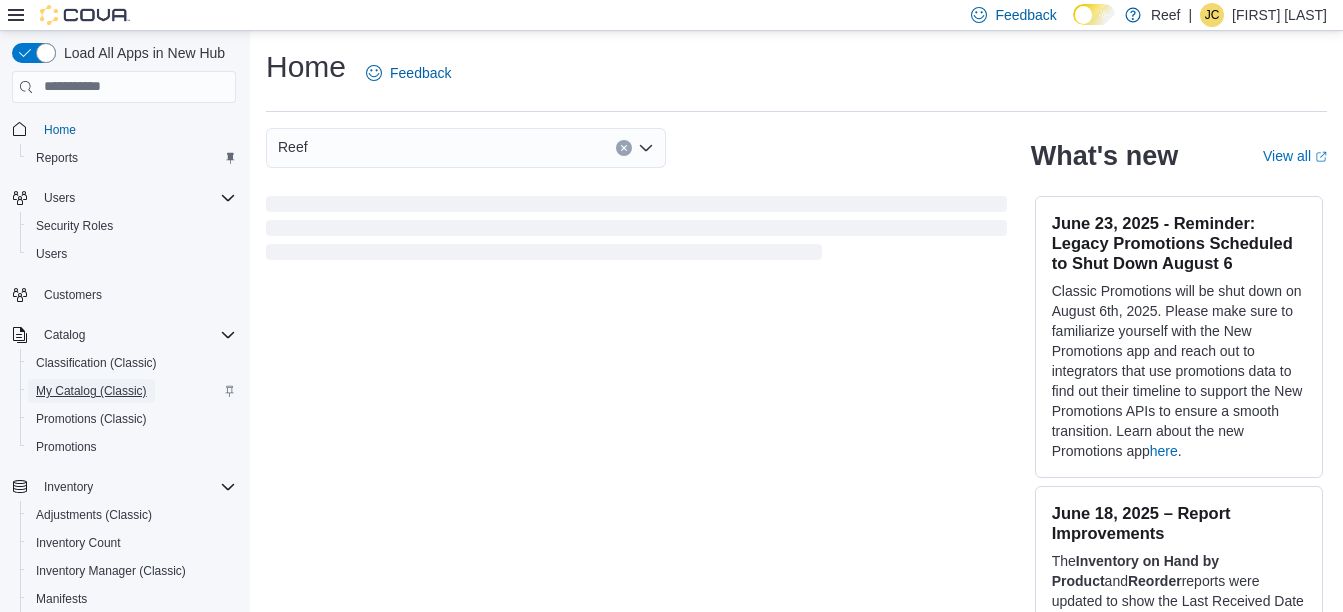 click on "My Catalog (Classic)" at bounding box center [91, 391] 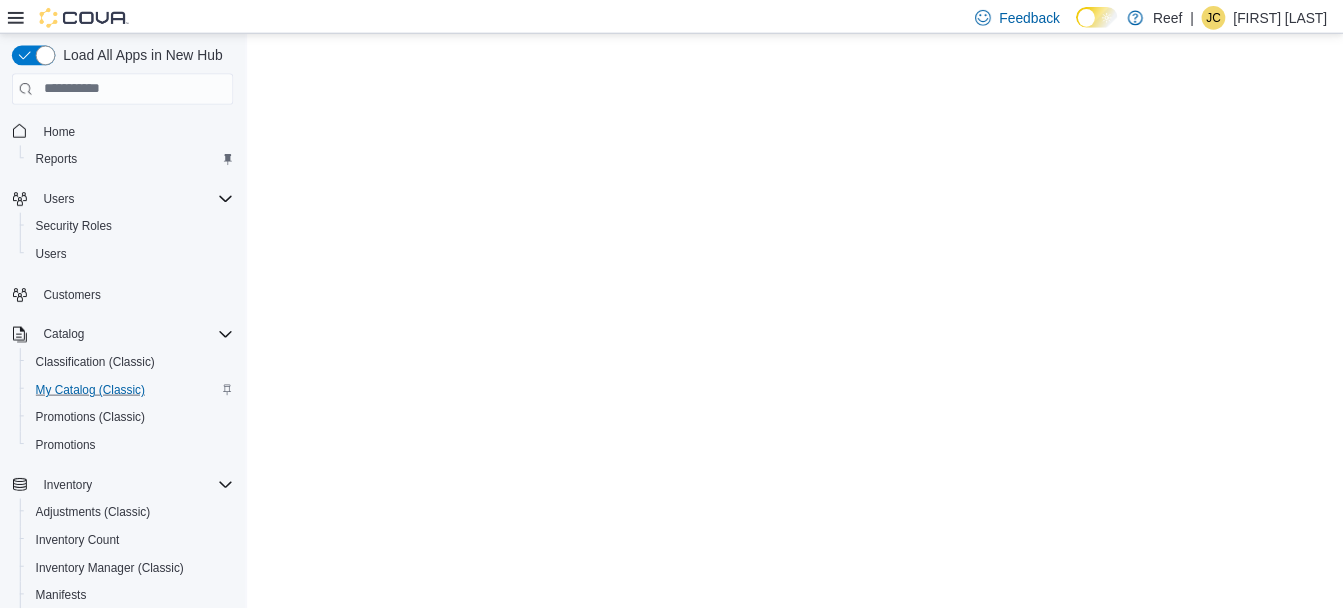 scroll, scrollTop: 0, scrollLeft: 0, axis: both 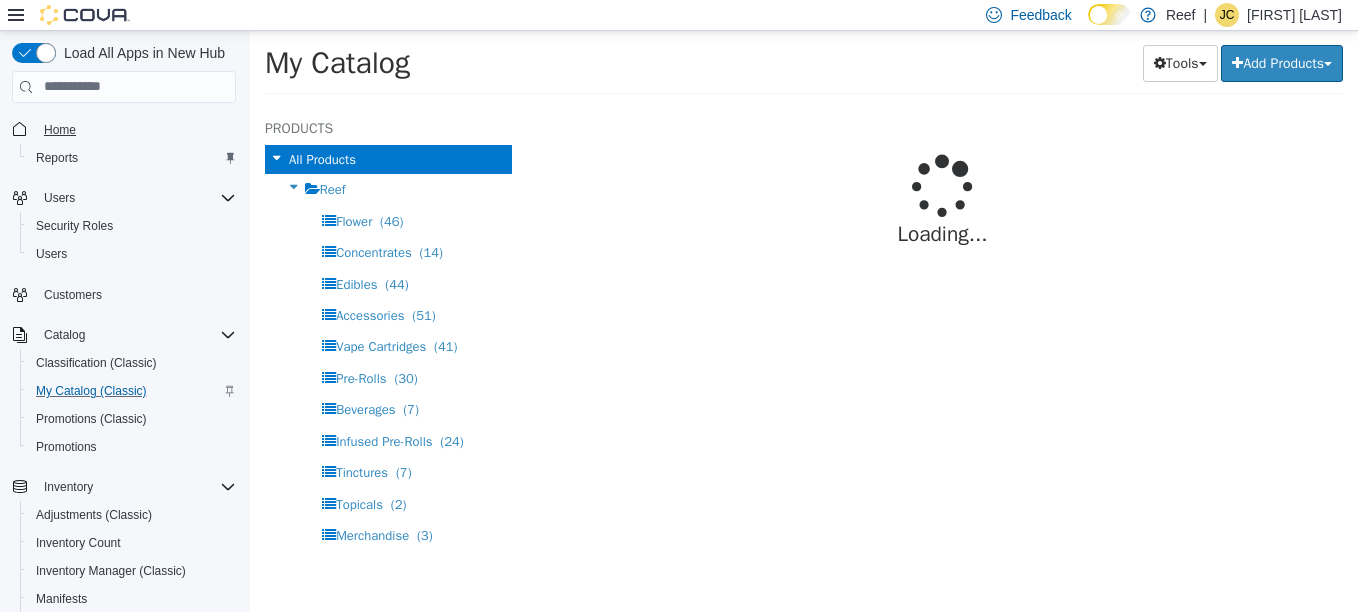 select on "**********" 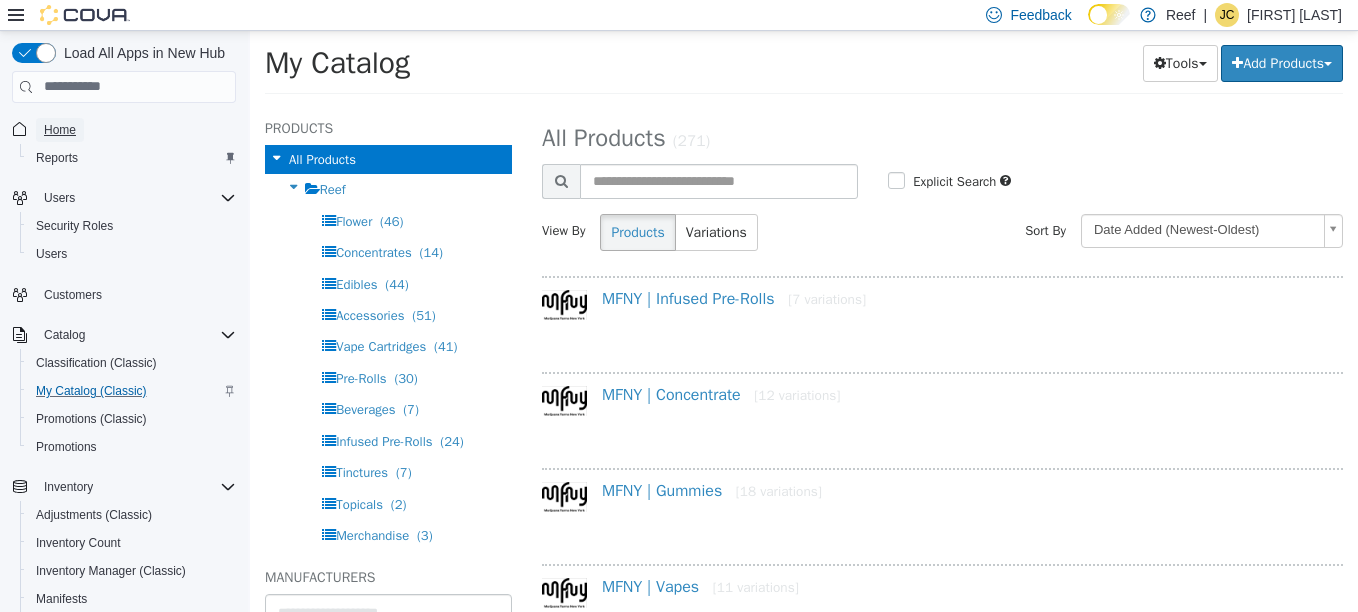 click on "Home" at bounding box center [60, 130] 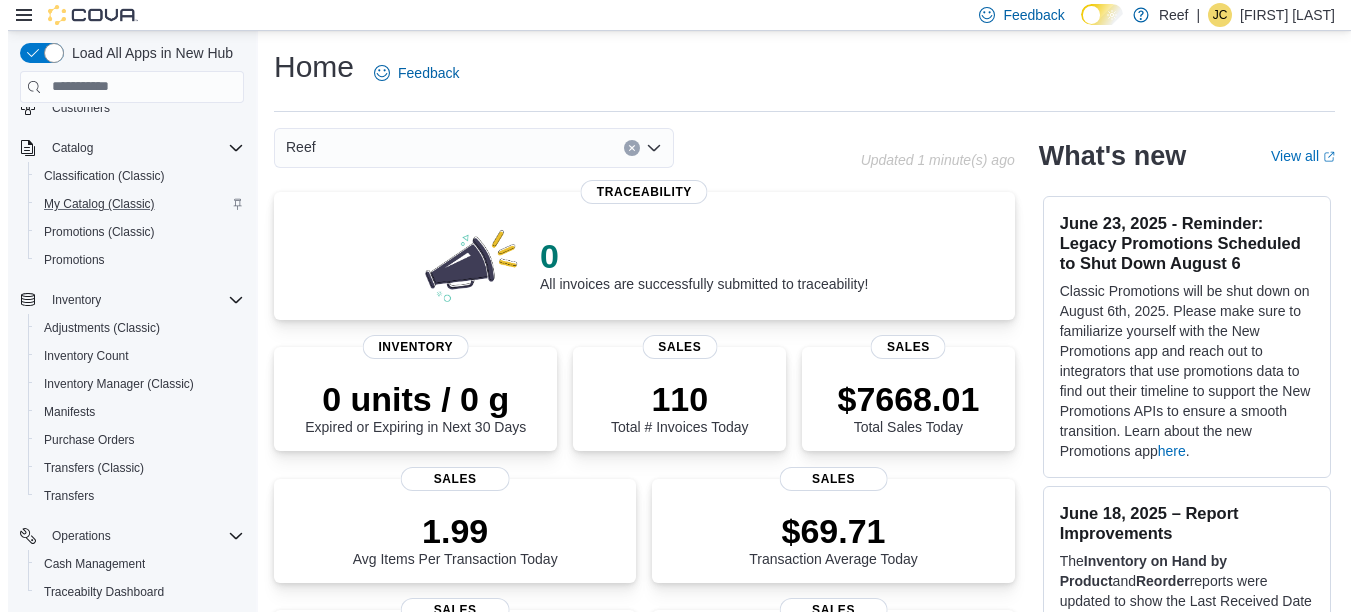 scroll, scrollTop: 186, scrollLeft: 0, axis: vertical 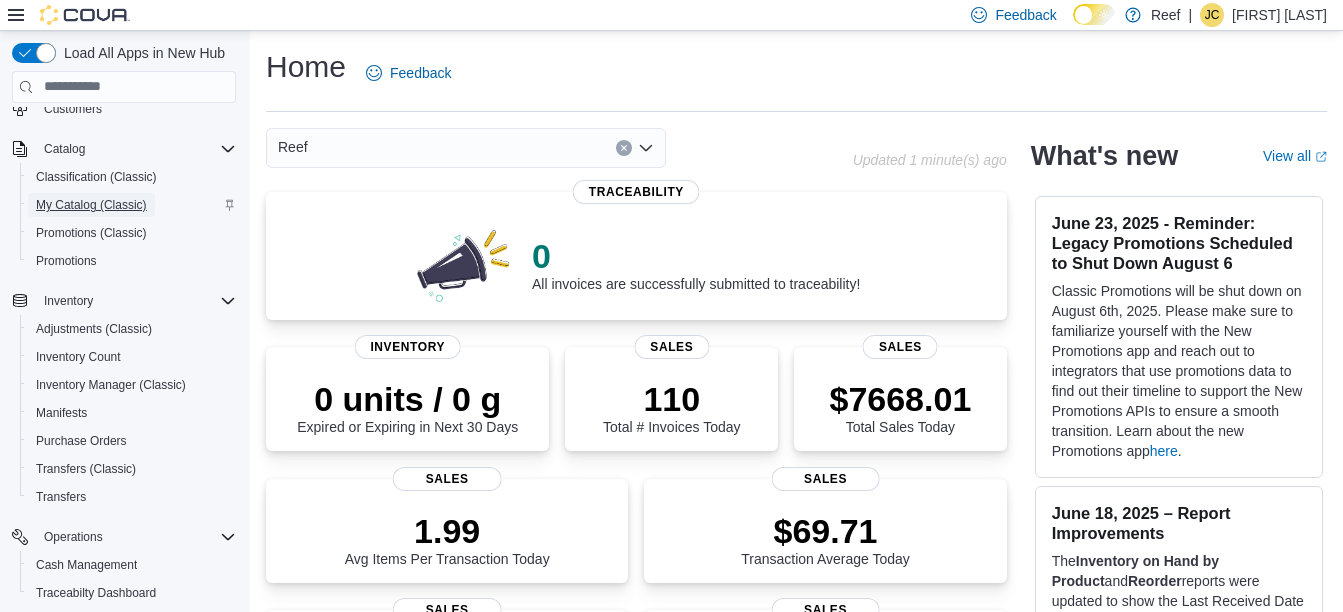 click on "My Catalog (Classic)" at bounding box center (91, 205) 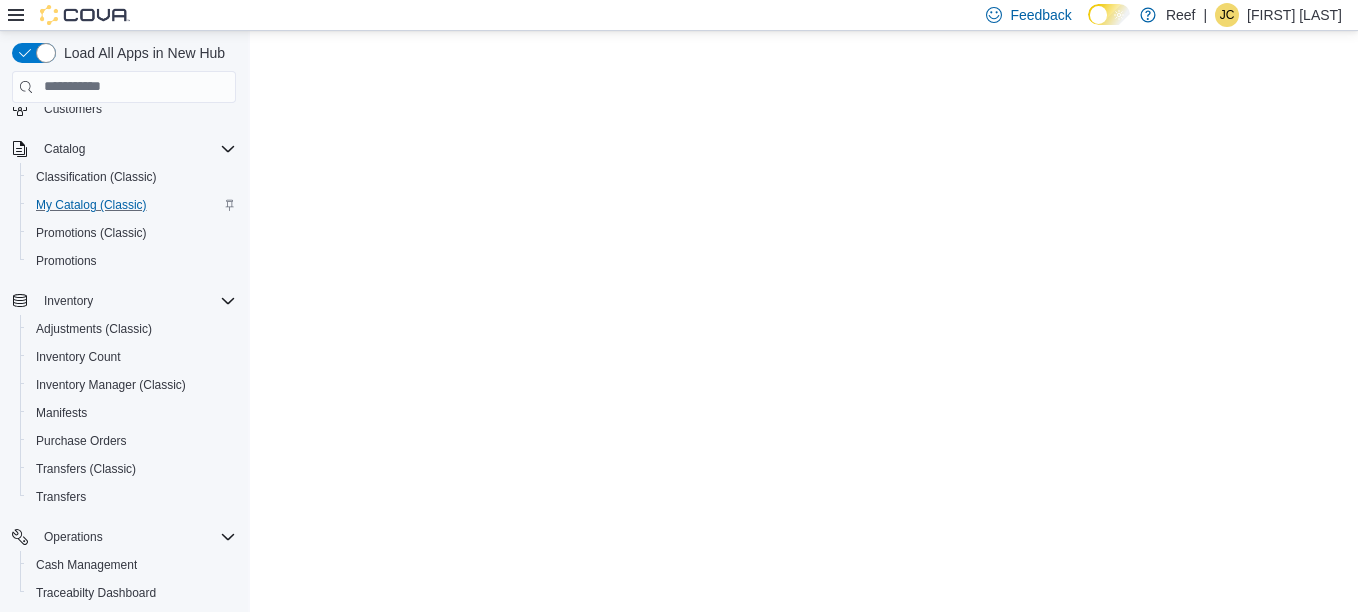 scroll, scrollTop: 0, scrollLeft: 0, axis: both 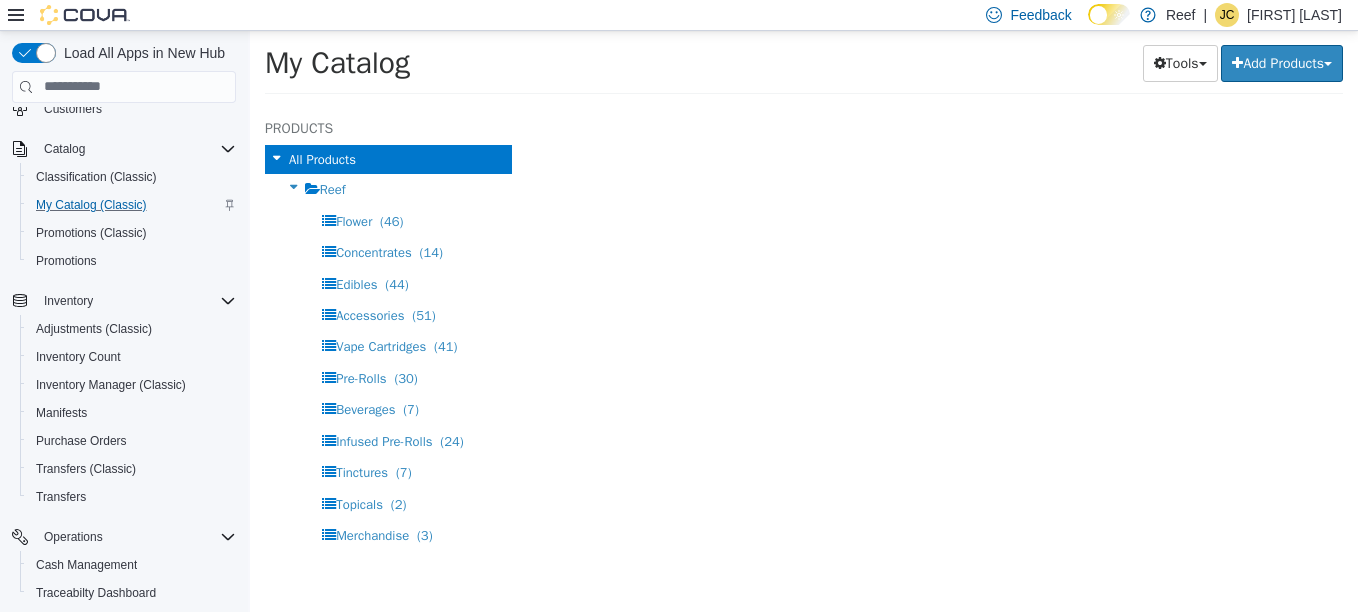 select on "**********" 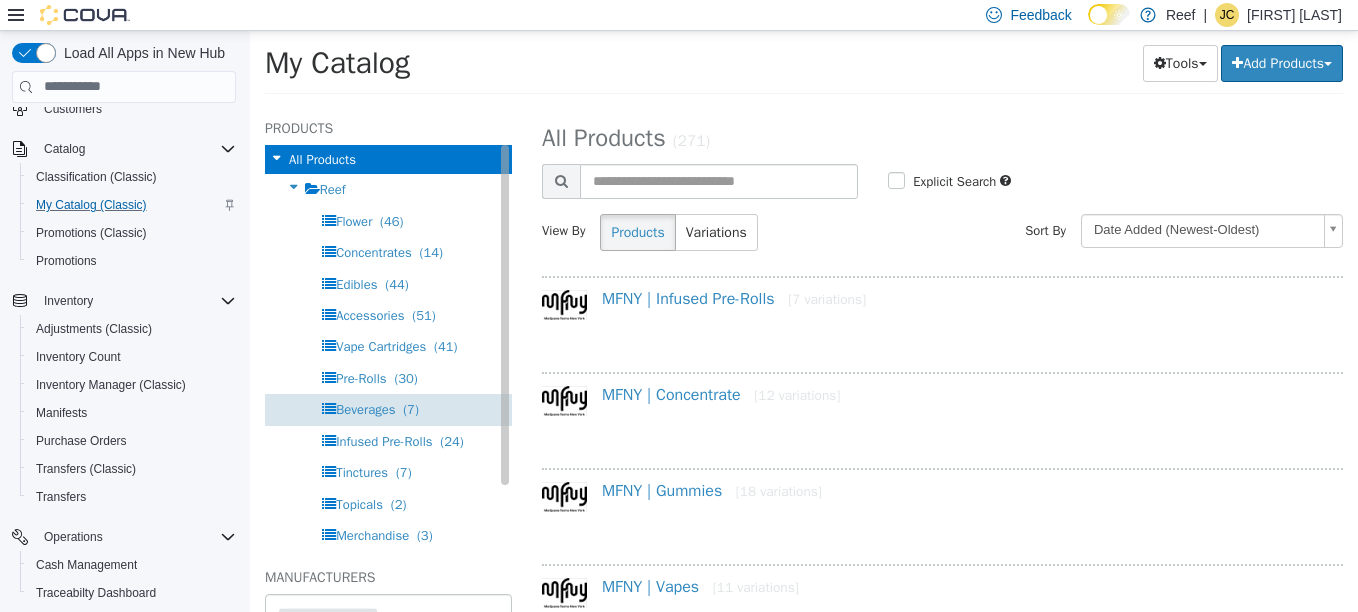 click on "(7)" at bounding box center (411, 408) 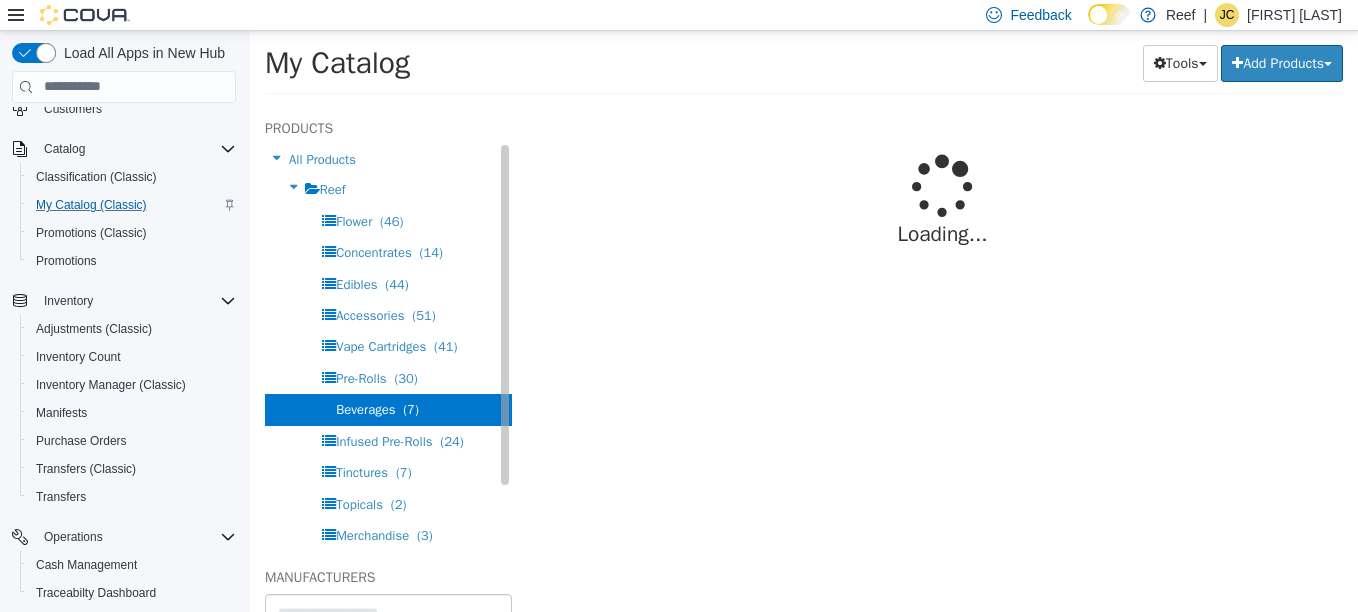 select on "**********" 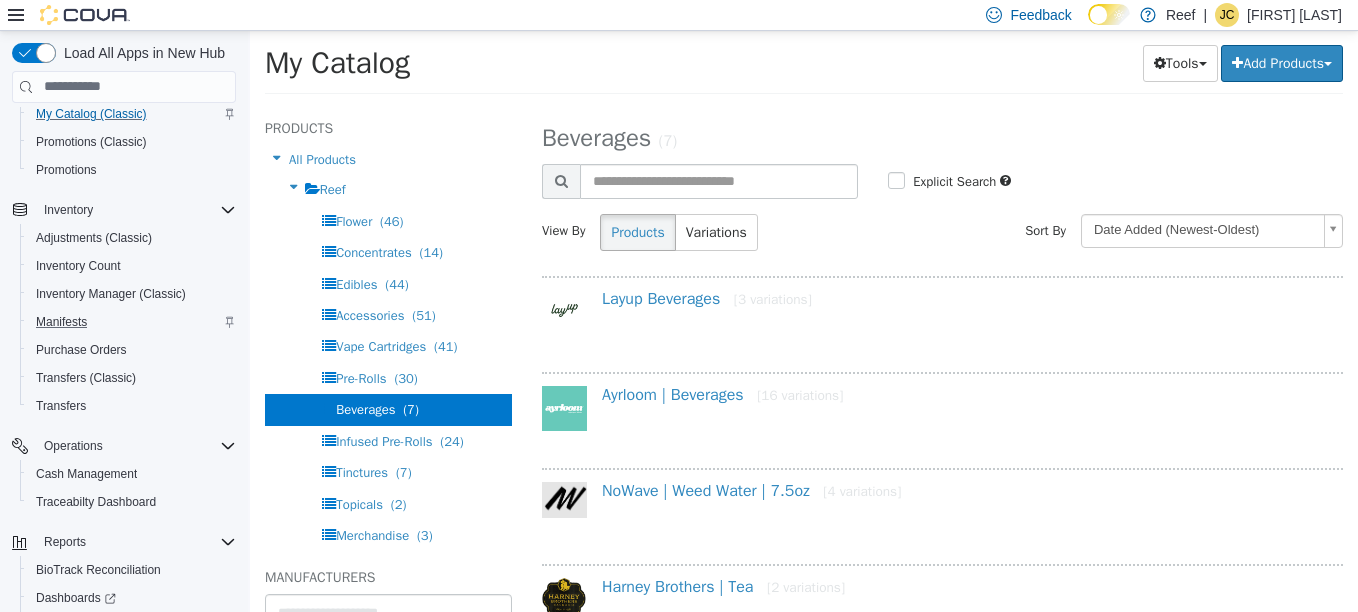 scroll, scrollTop: 278, scrollLeft: 0, axis: vertical 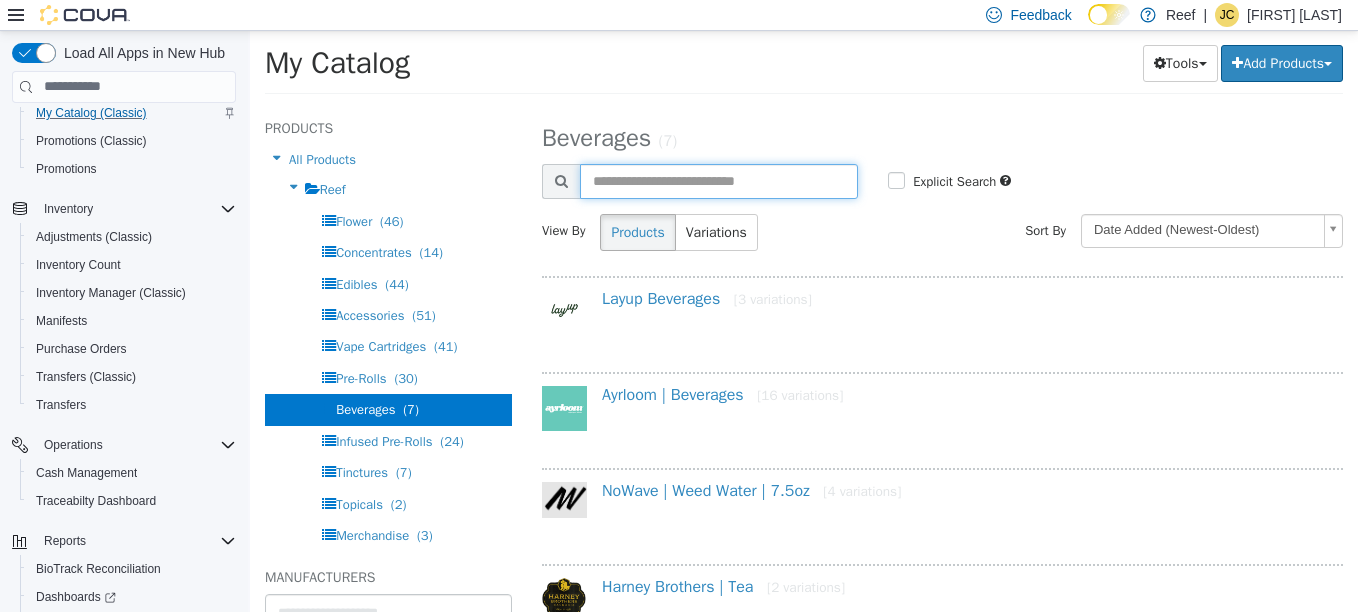 click at bounding box center (719, 180) 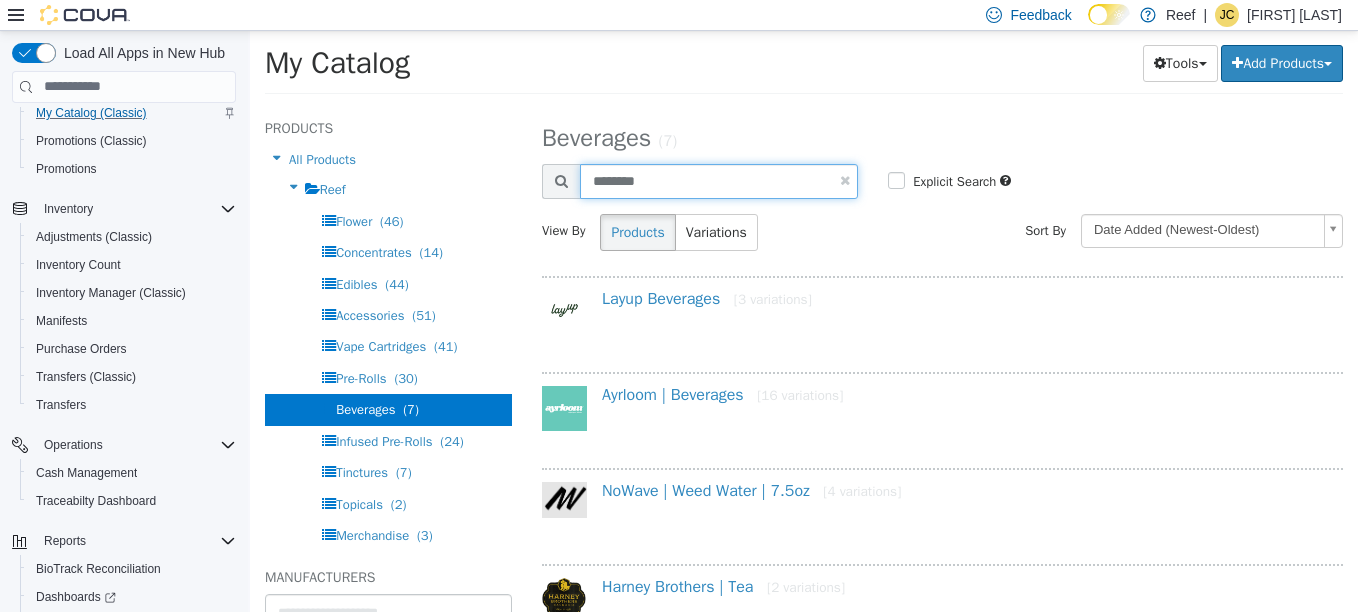 type on "********" 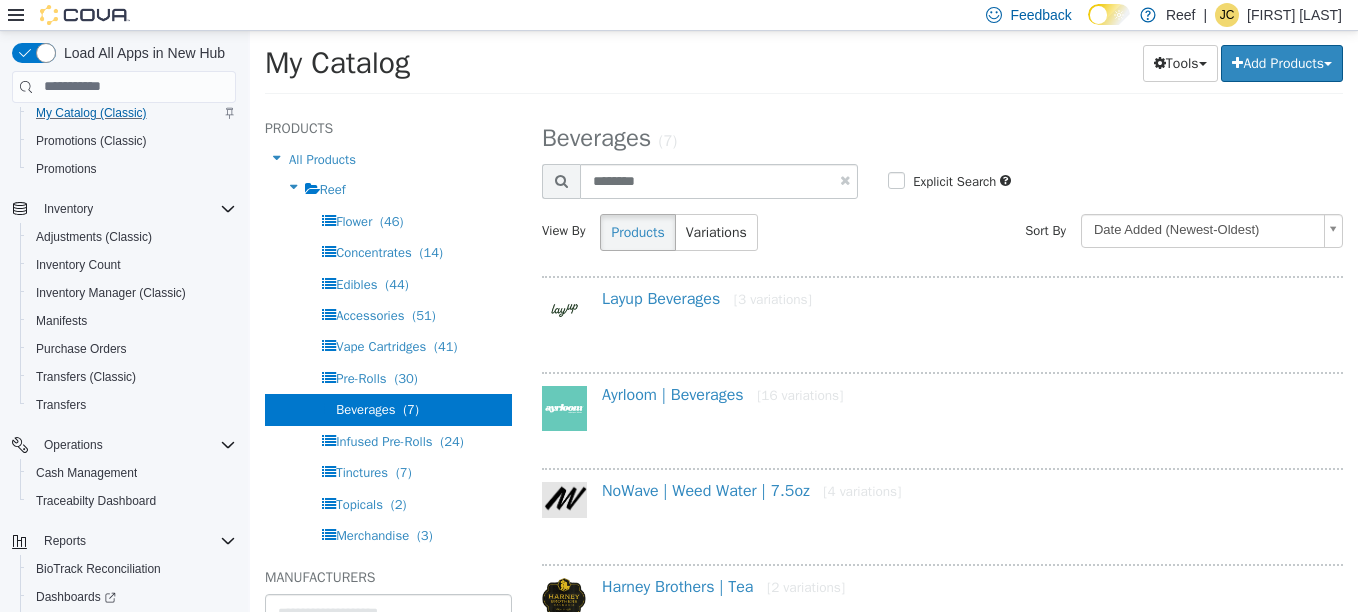 select on "**********" 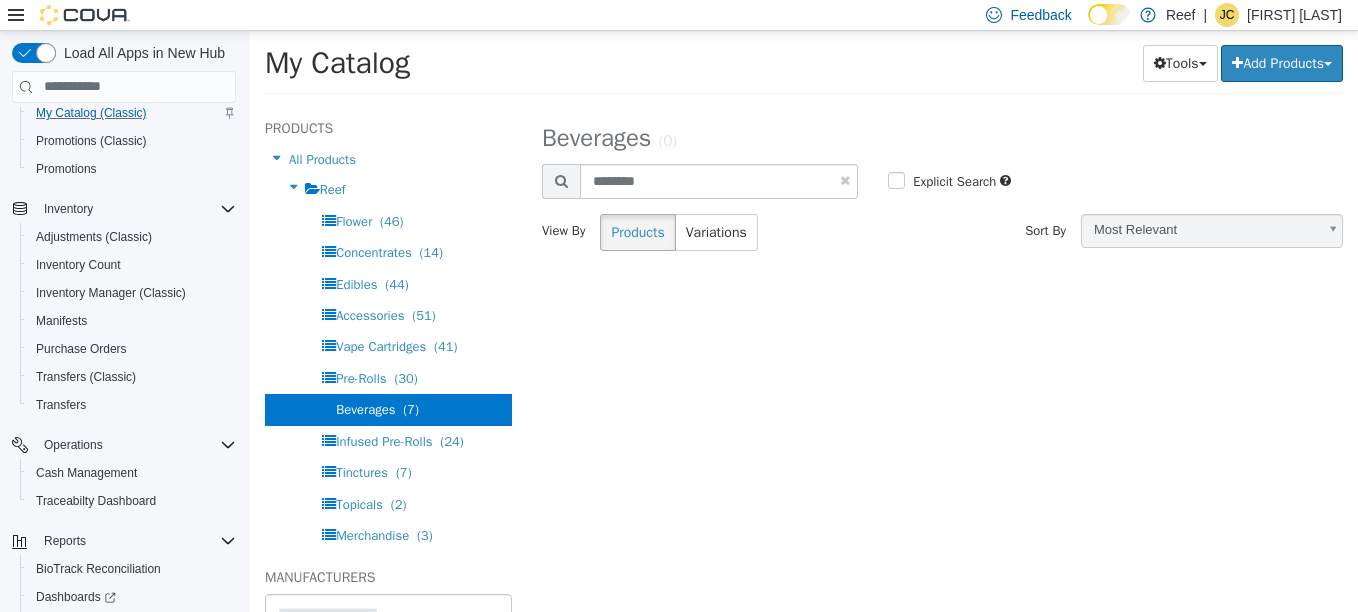 click at bounding box center [845, 179] 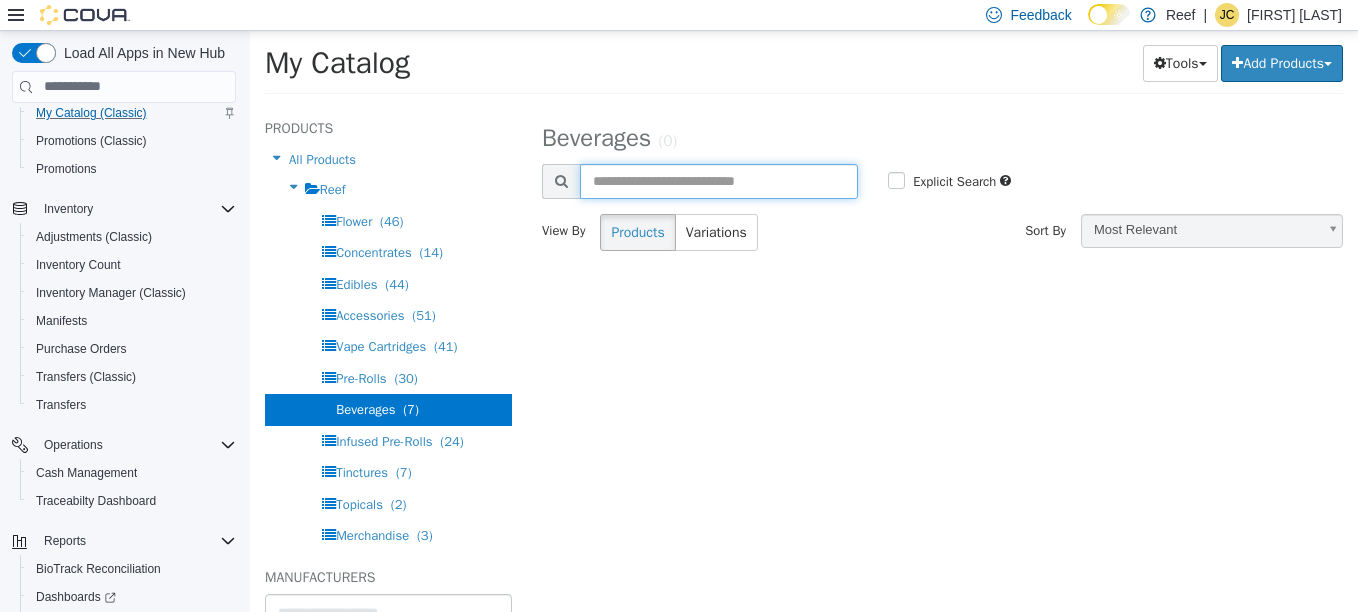 click at bounding box center [719, 180] 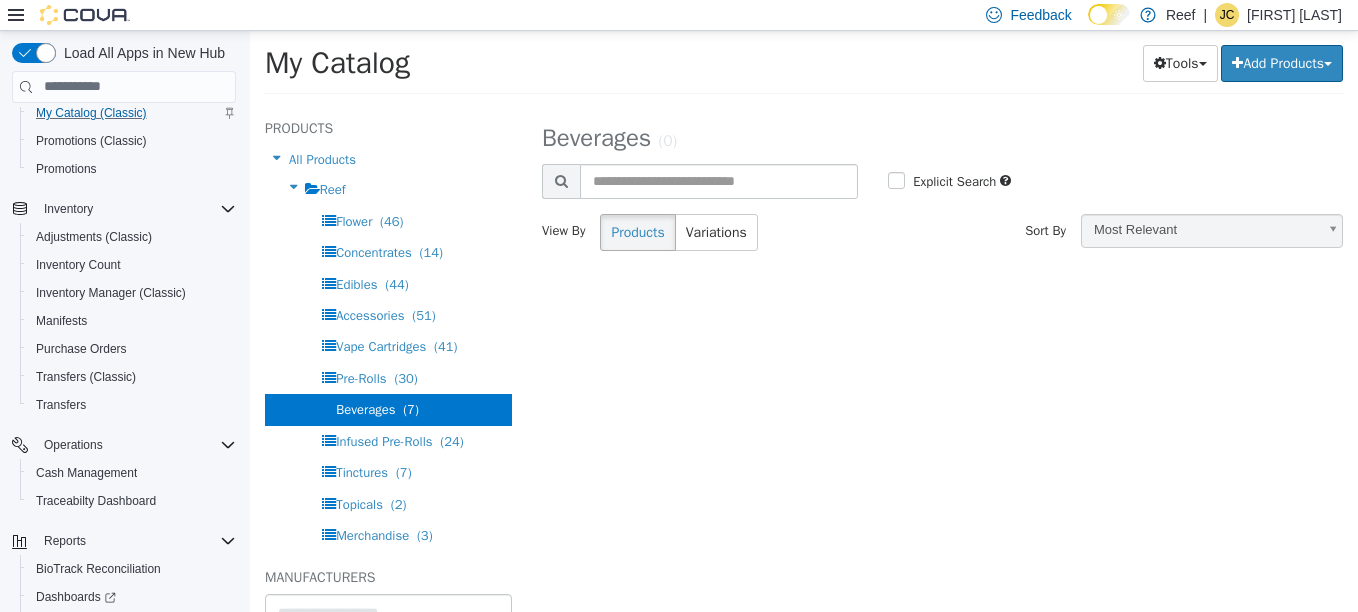 select on "**********" 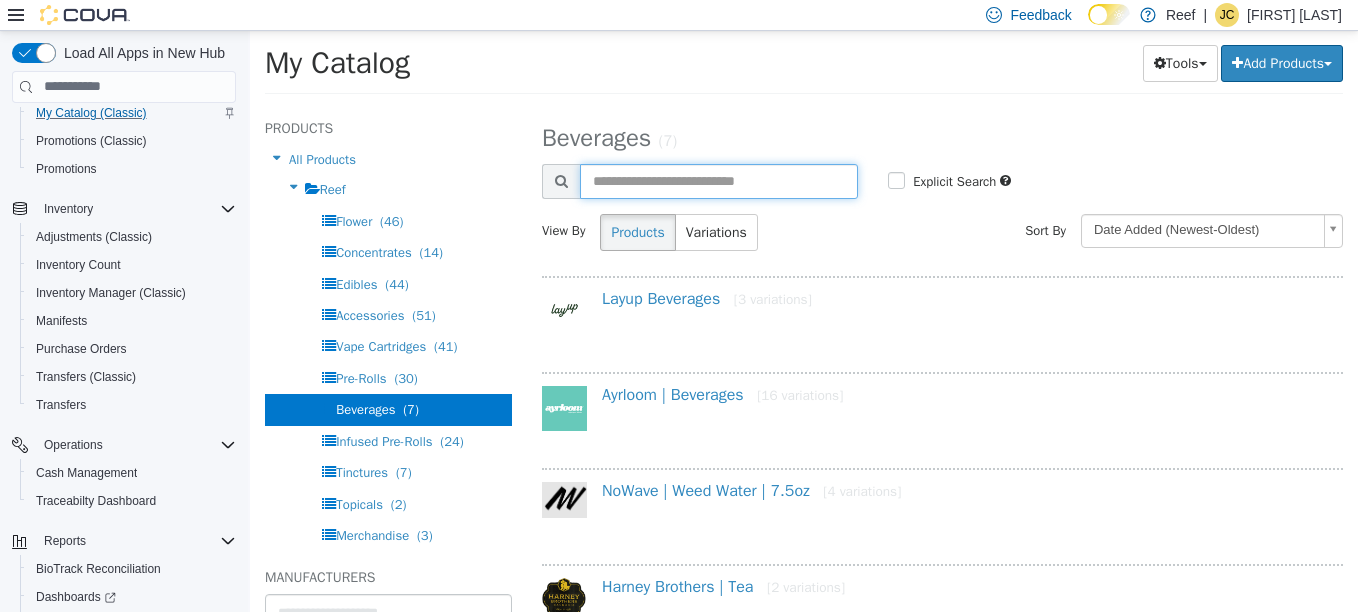 click at bounding box center (719, 180) 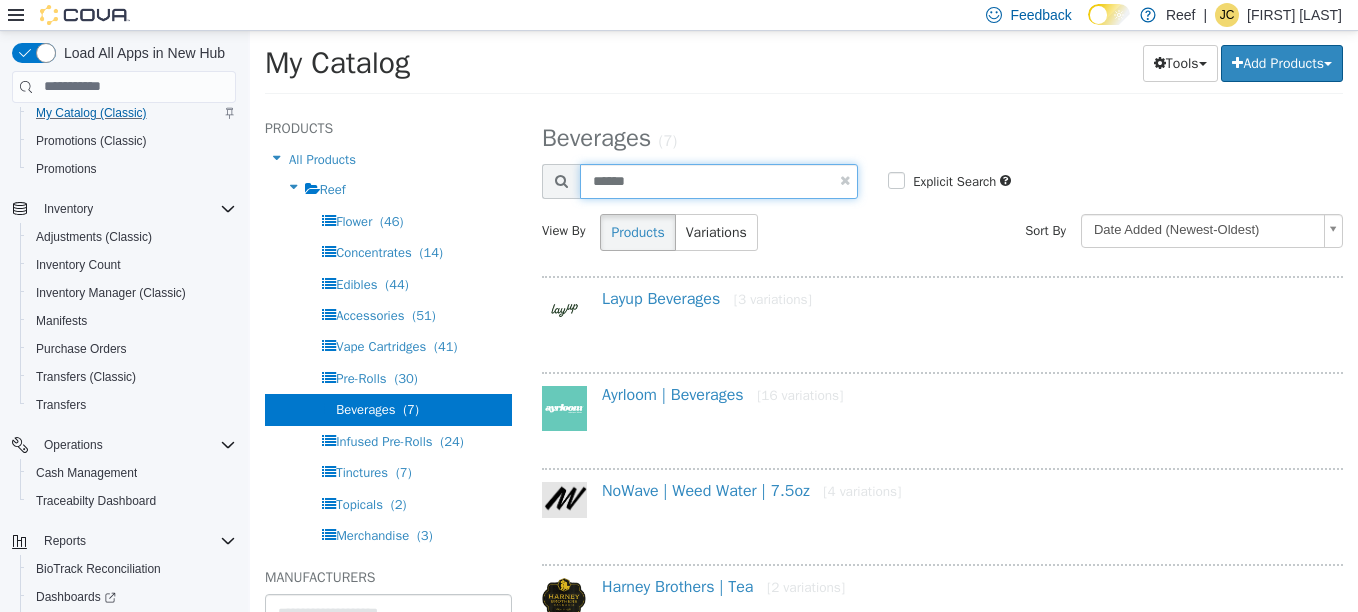 type on "******" 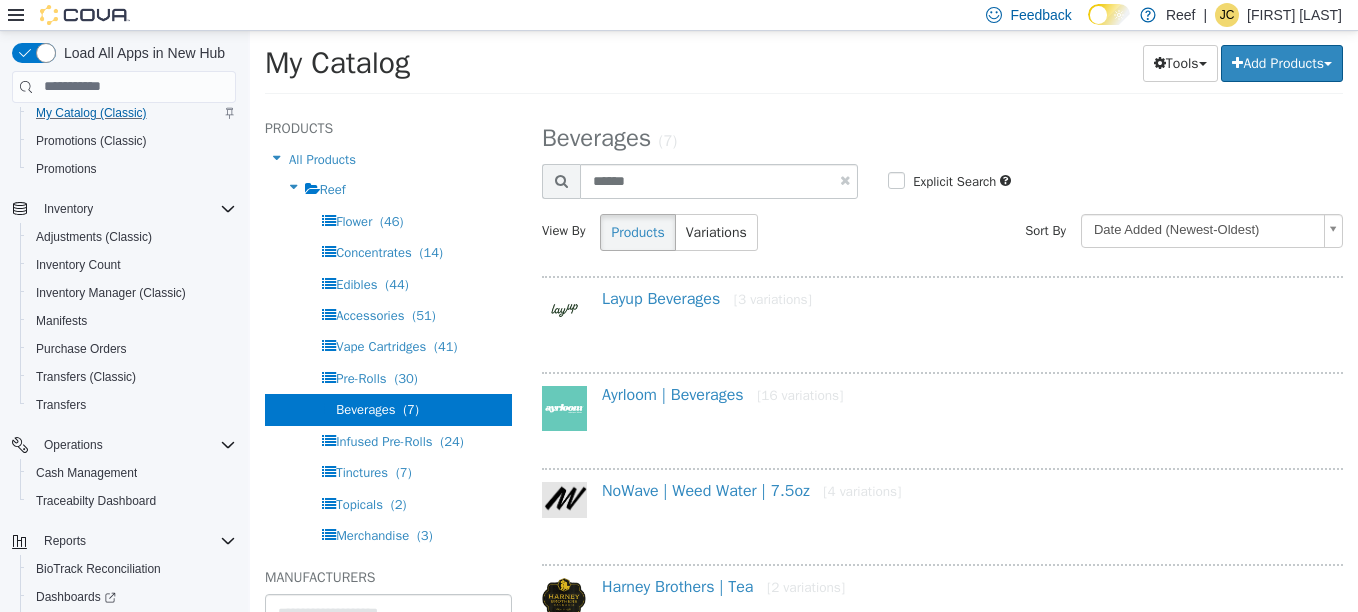 select on "**********" 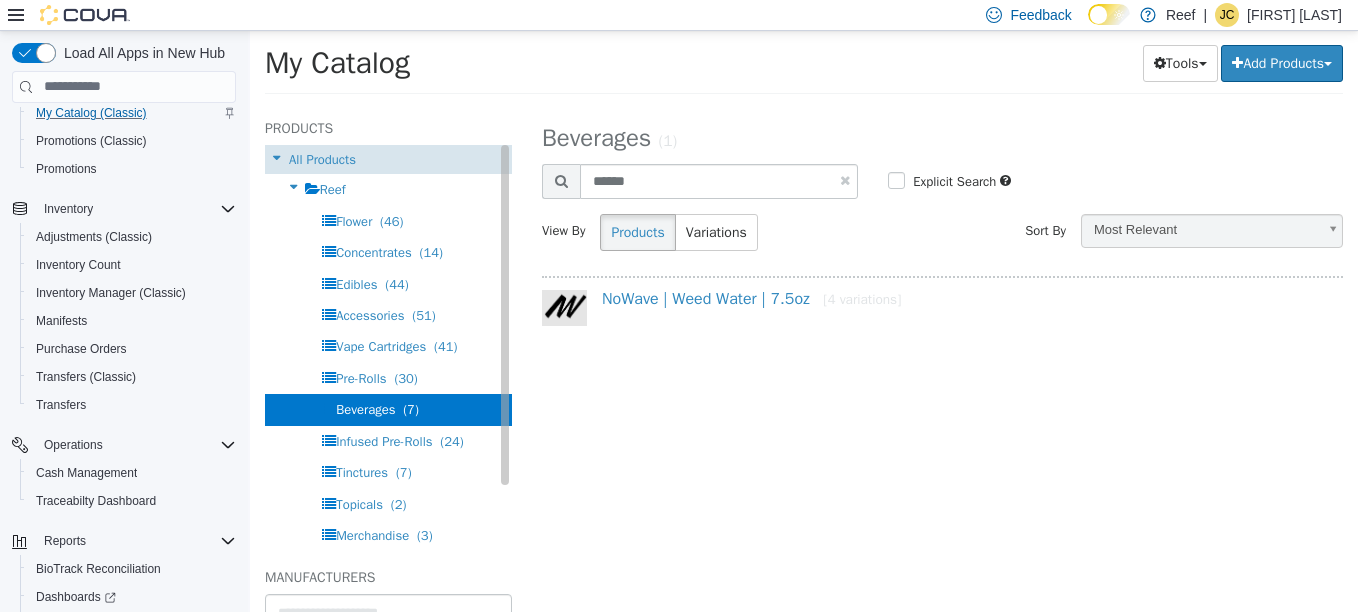 click on "All Products" at bounding box center [322, 158] 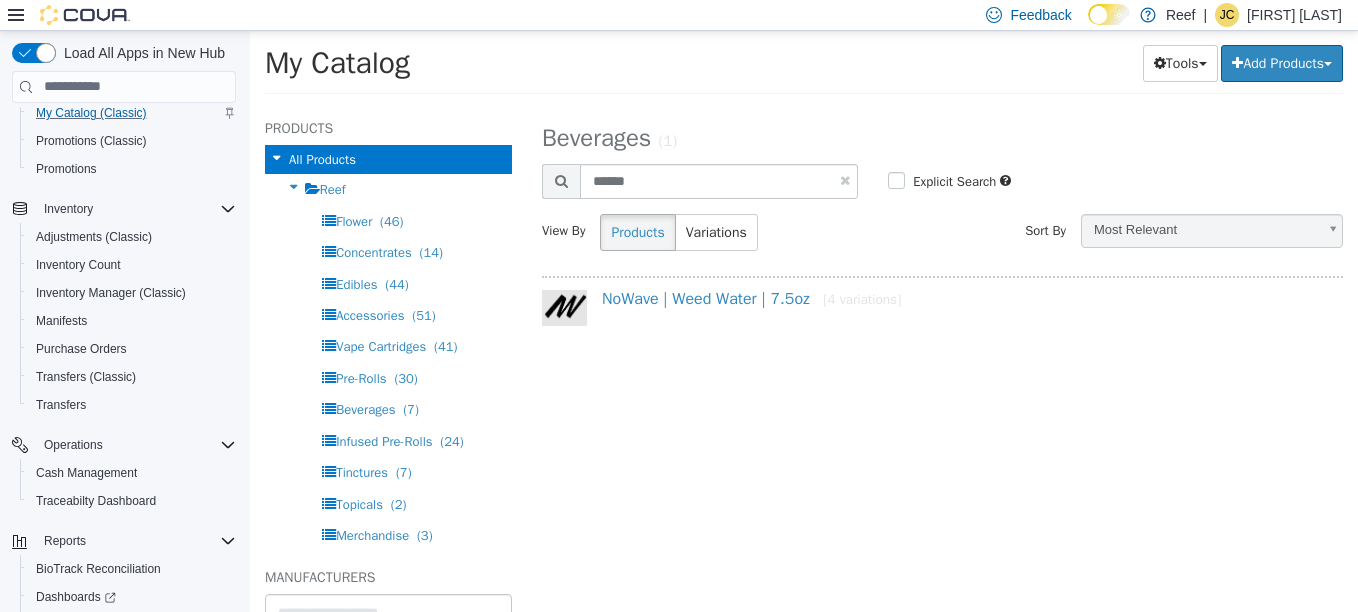 select on "**********" 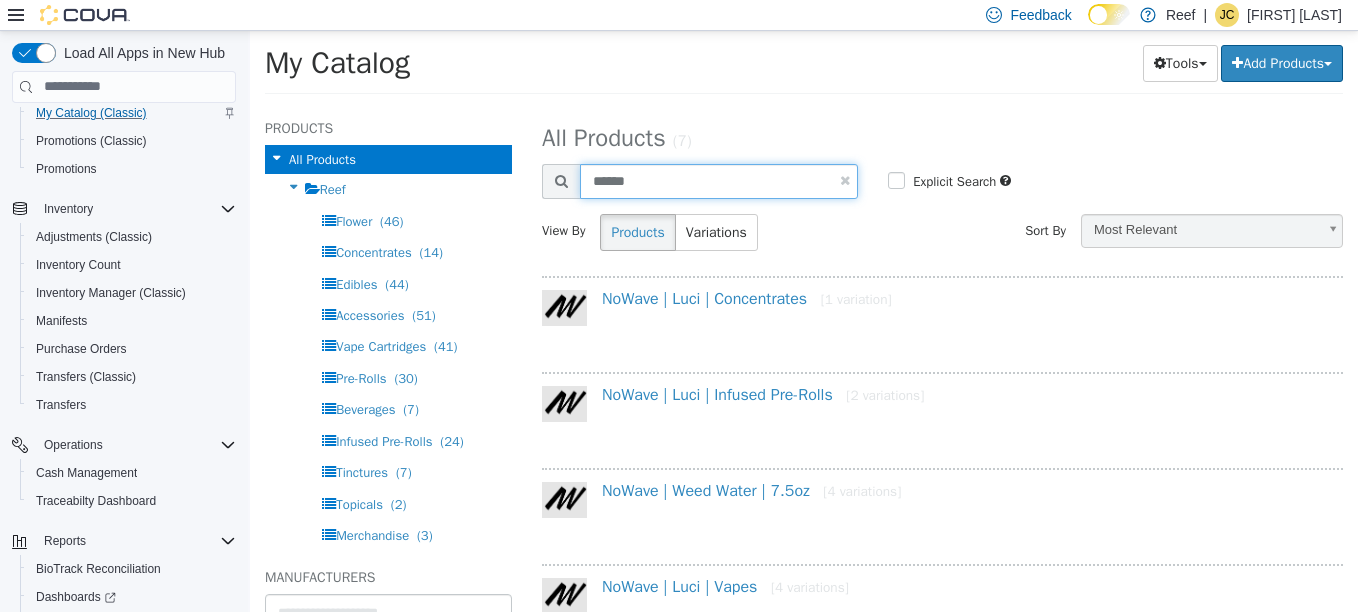click on "******" at bounding box center (719, 180) 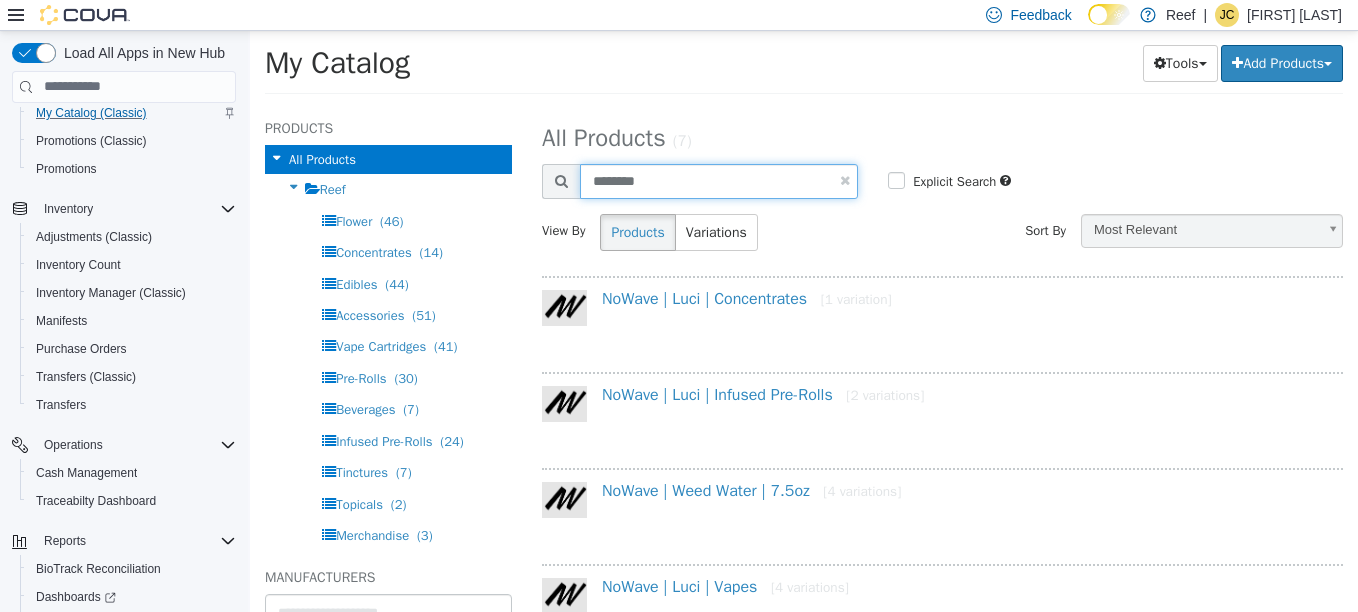 type on "********" 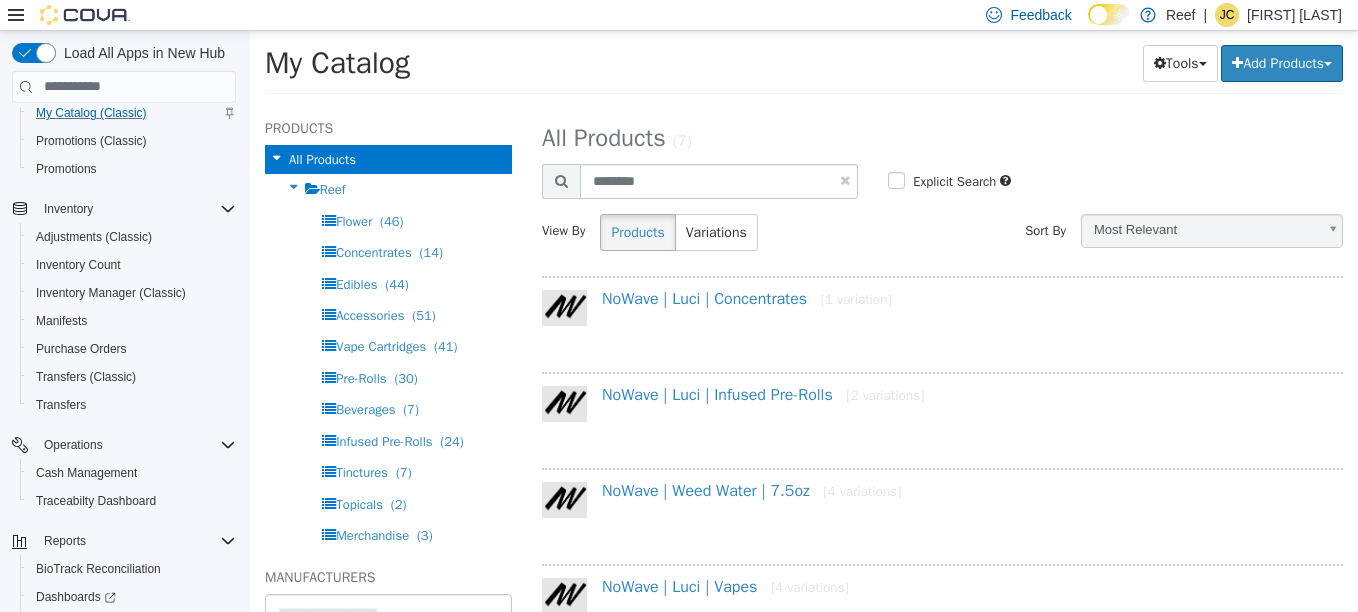 select on "**********" 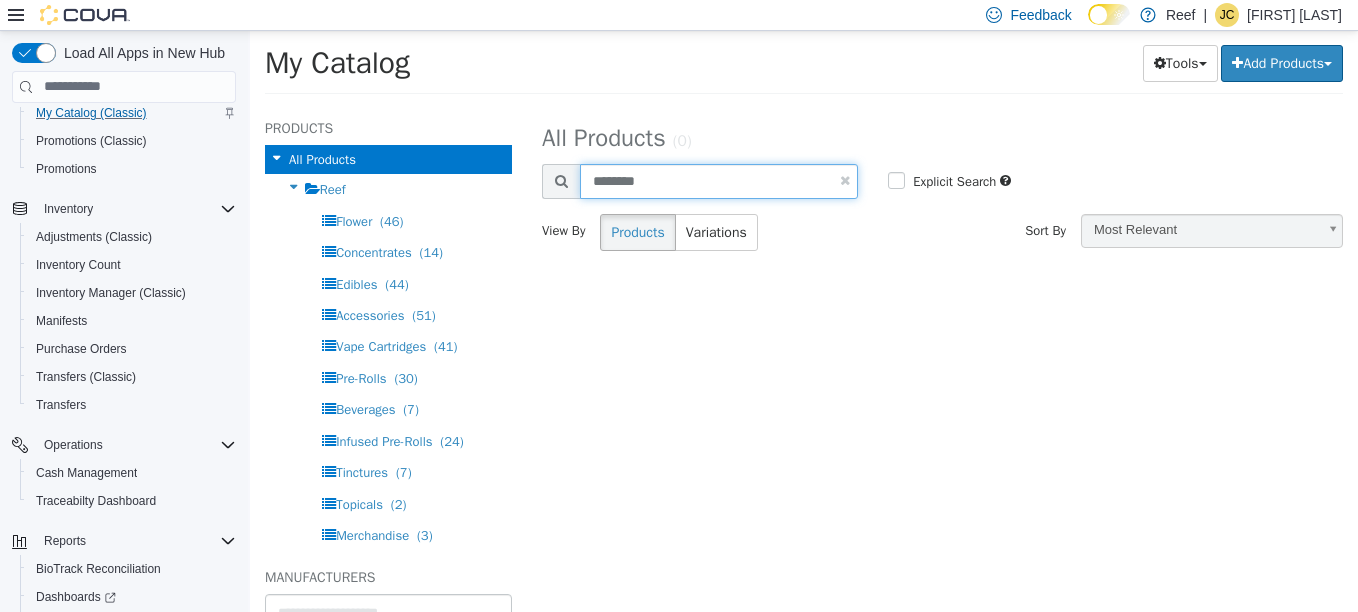 click on "********" at bounding box center [719, 180] 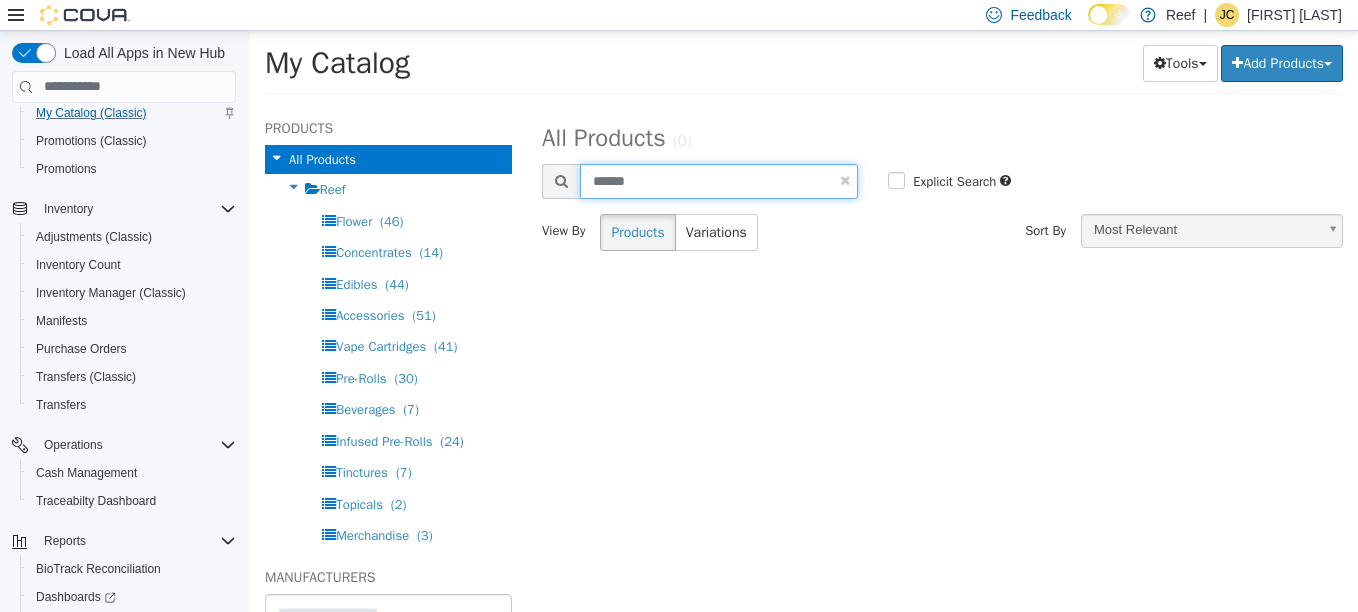 type on "******" 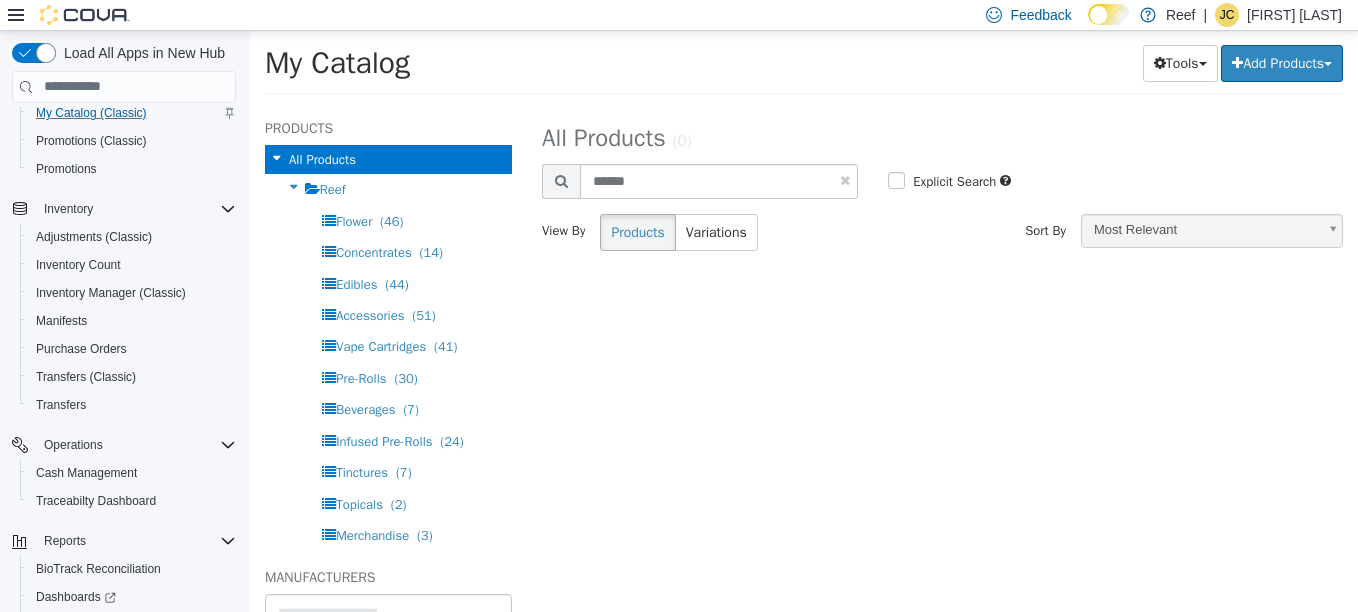 select on "**********" 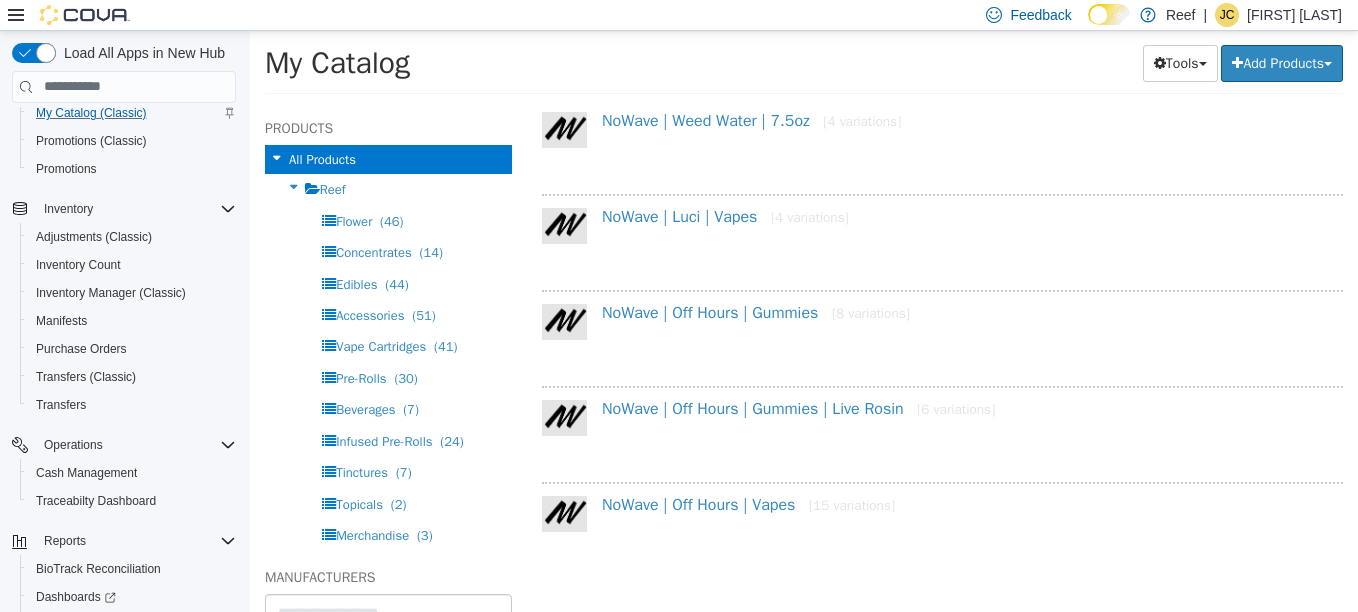 scroll, scrollTop: 373, scrollLeft: 0, axis: vertical 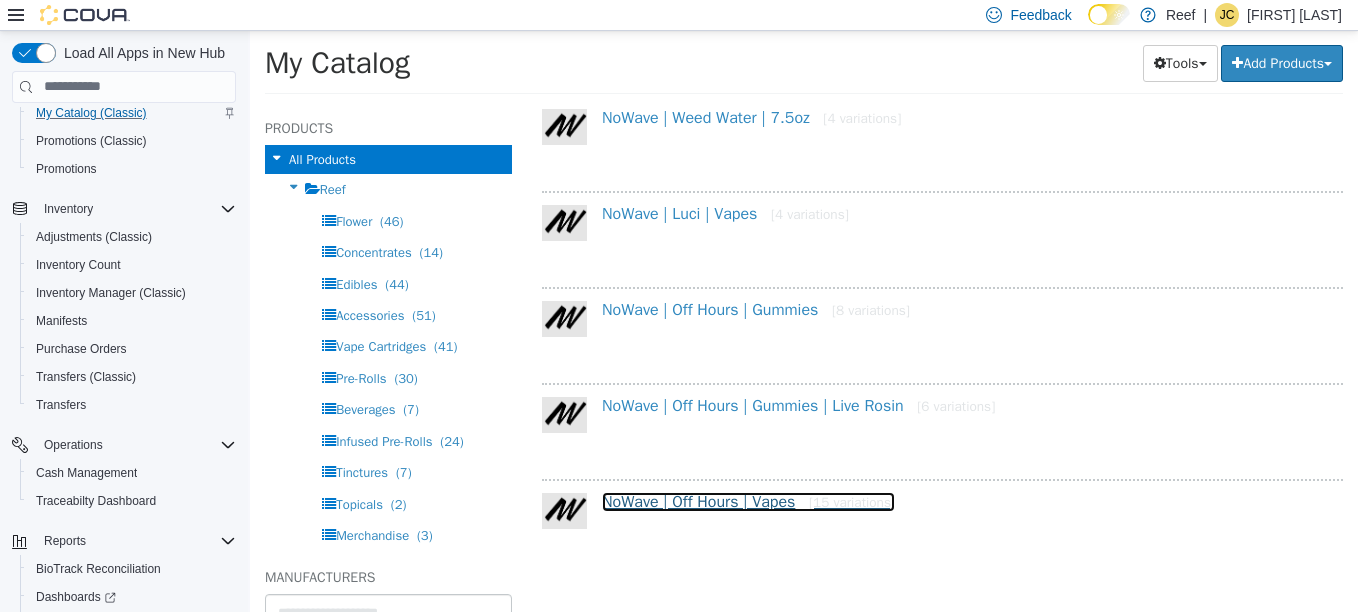 click on "NoWave | Off Hours | Vapes
[15 variations]" at bounding box center [748, 501] 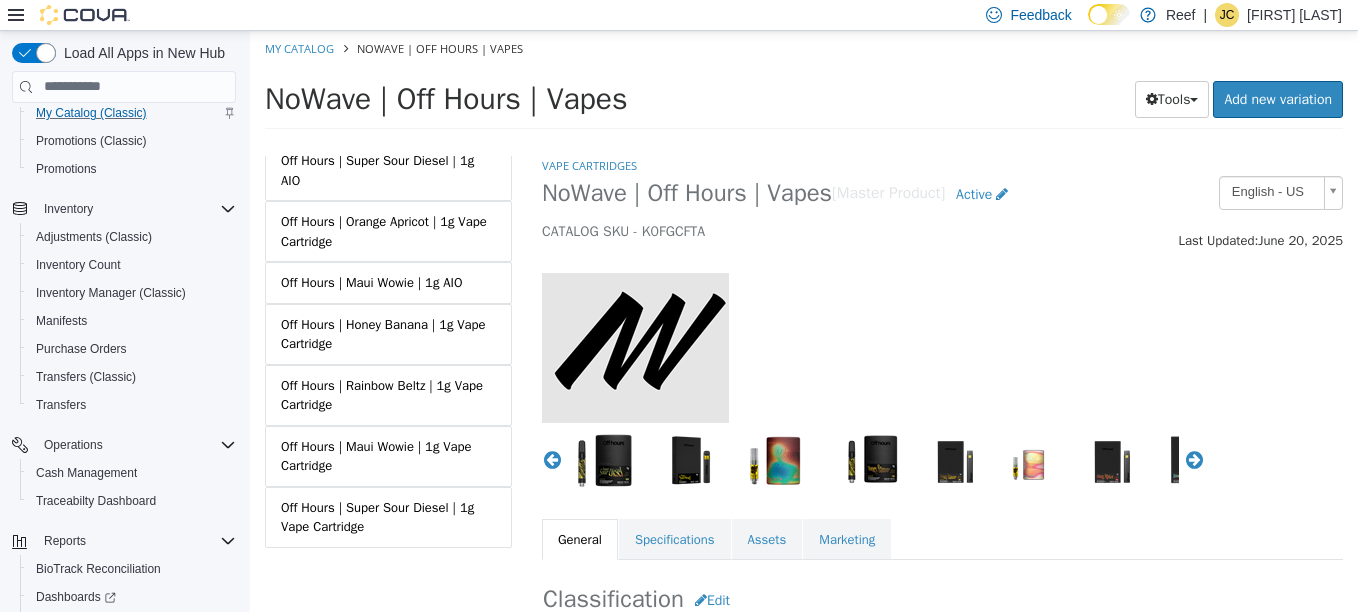 scroll, scrollTop: 537, scrollLeft: 0, axis: vertical 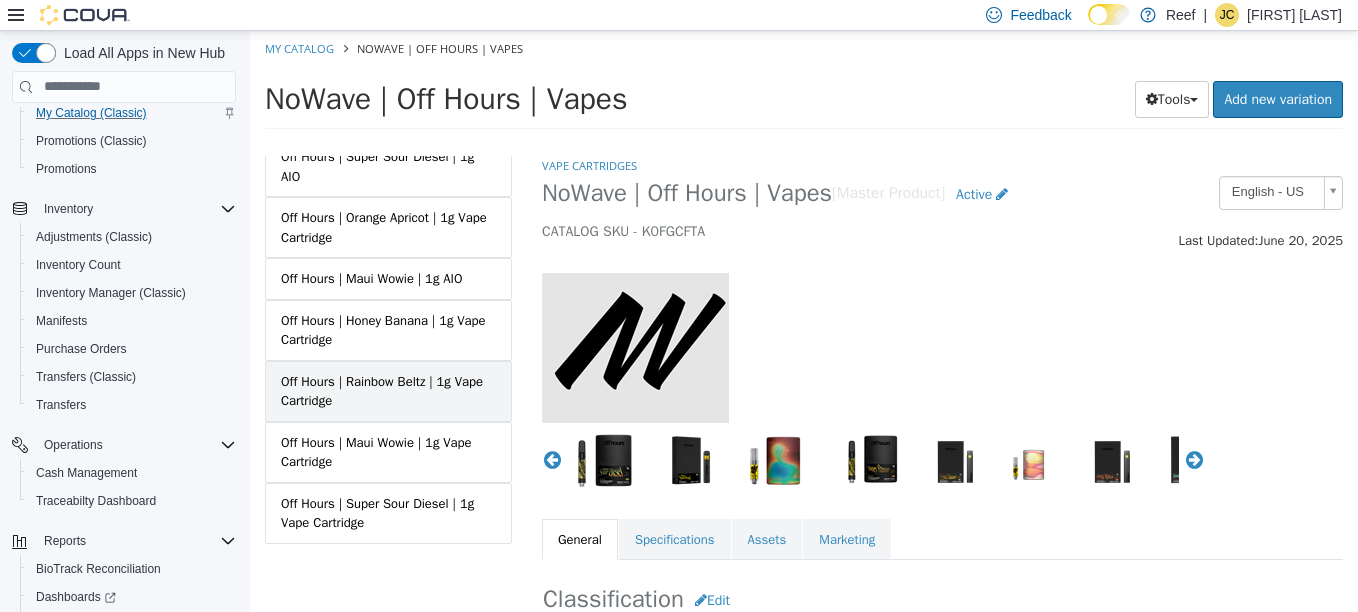 click on "Off Hours | Rainbow Beltz | 1g Vape Cartridge" at bounding box center (388, 390) 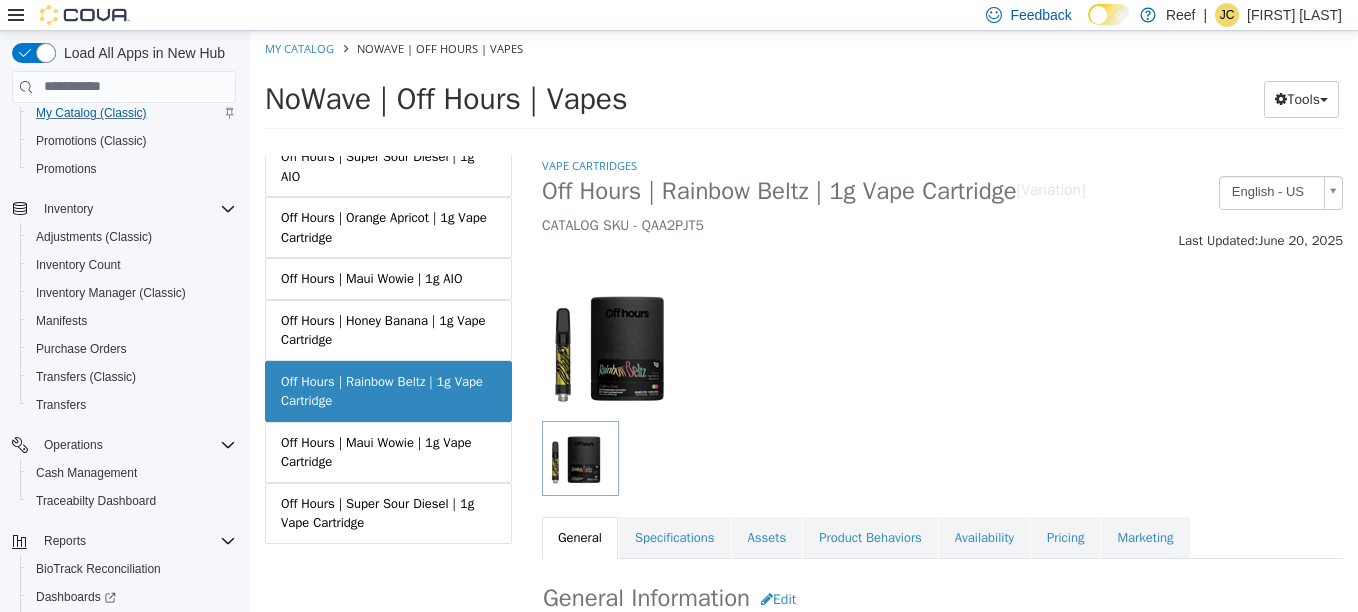 click on "Specifications" at bounding box center (675, 537) 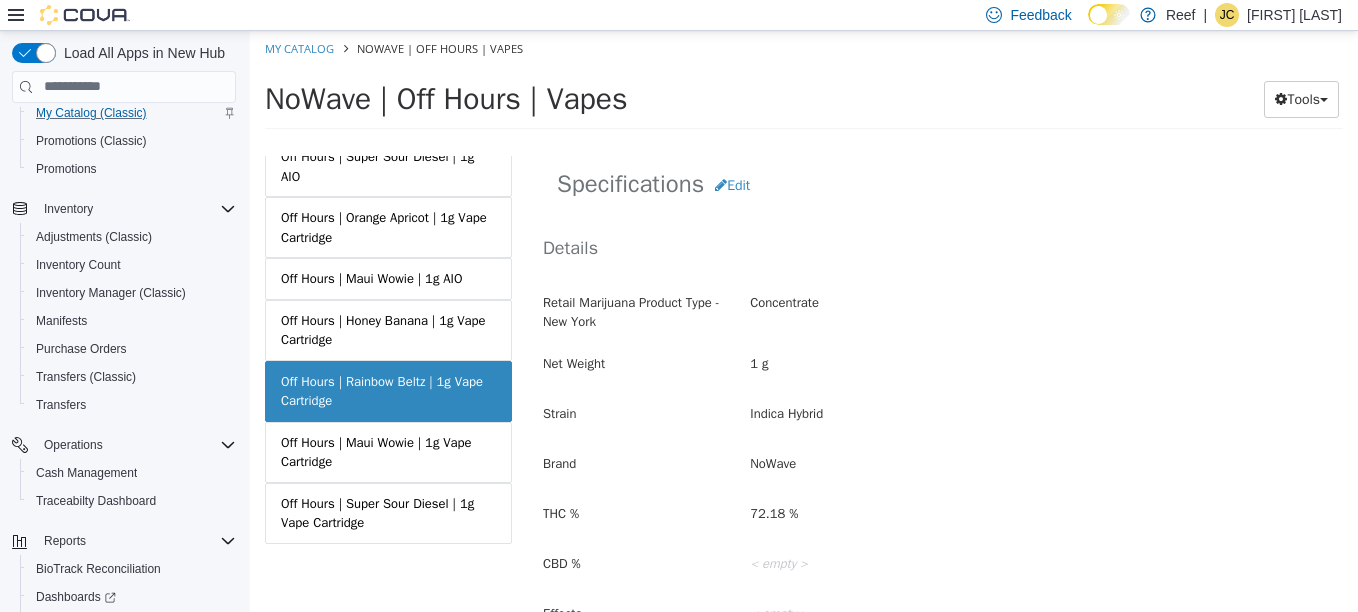 scroll, scrollTop: 424, scrollLeft: 0, axis: vertical 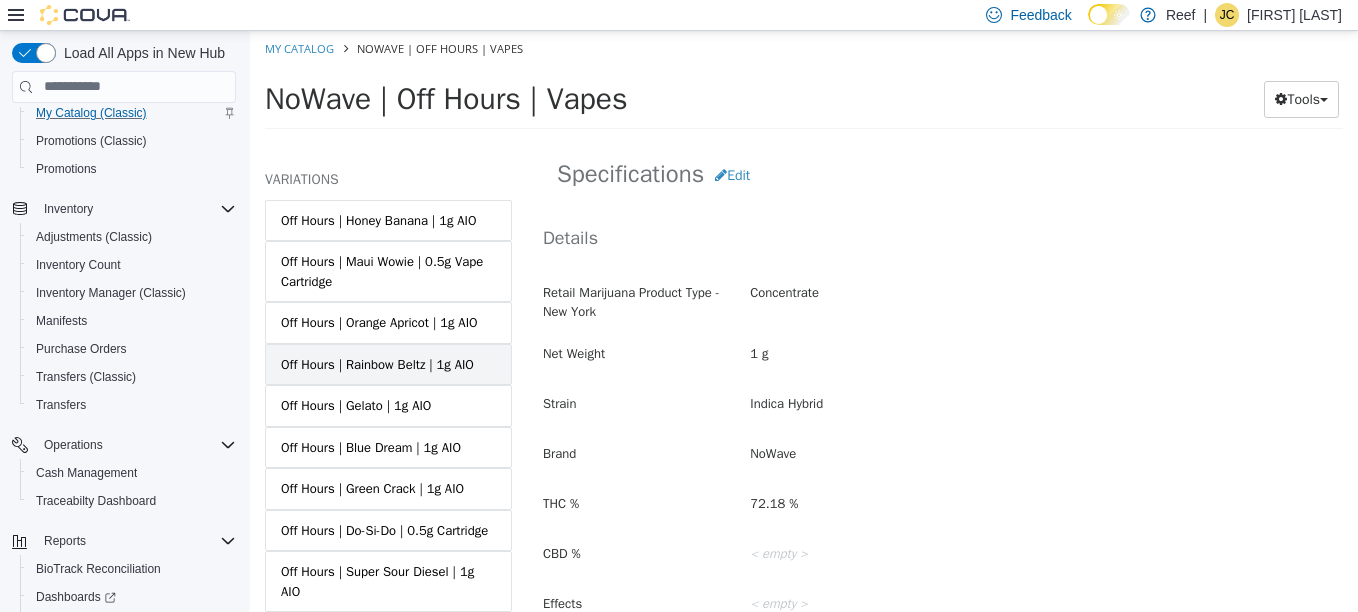 click on "Off Hours | Rainbow Beltz | 1g AIO" at bounding box center [377, 364] 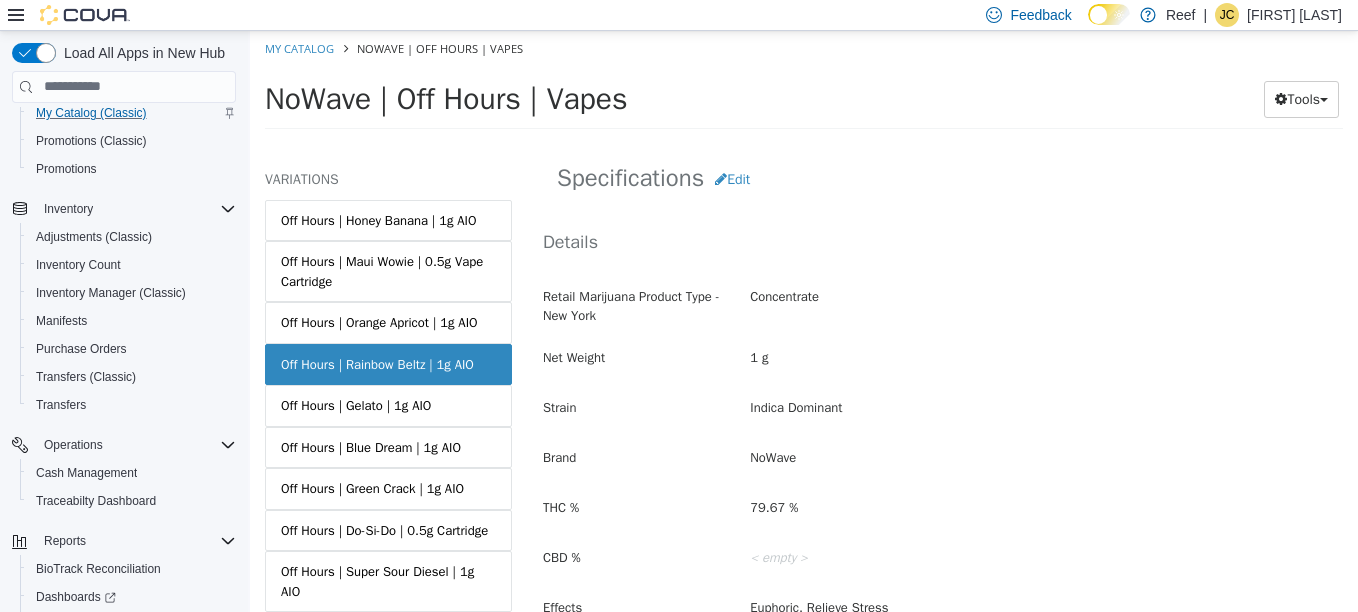 scroll, scrollTop: 419, scrollLeft: 0, axis: vertical 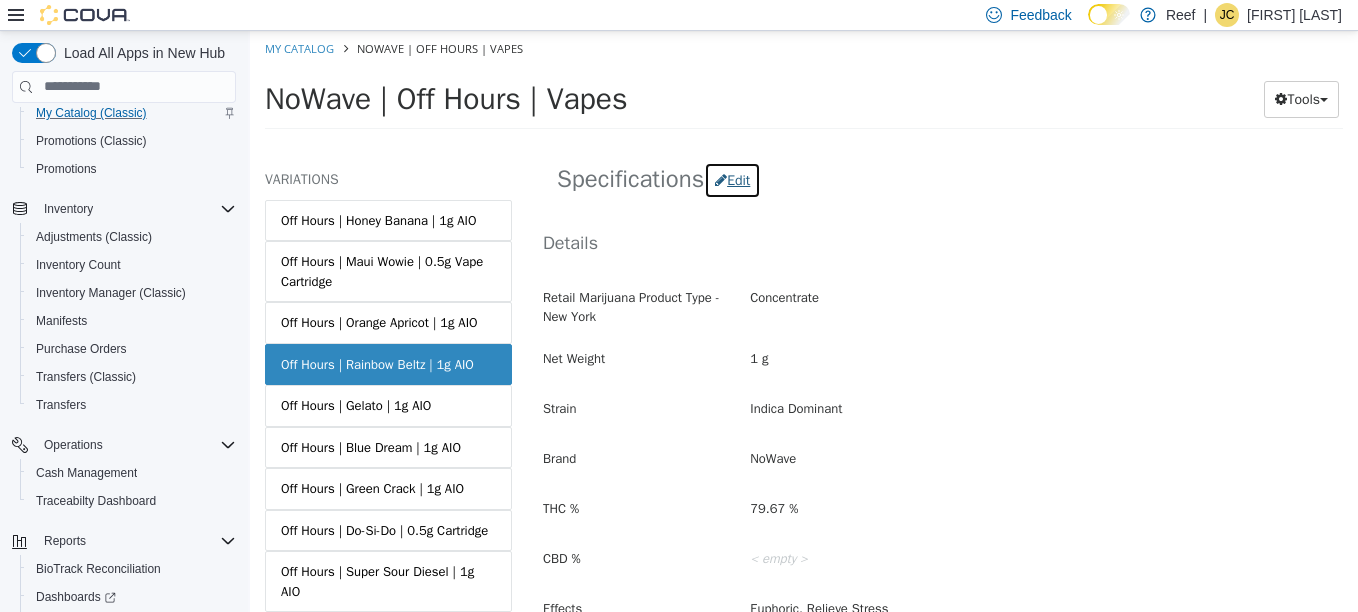 click on "Edit" at bounding box center (732, 179) 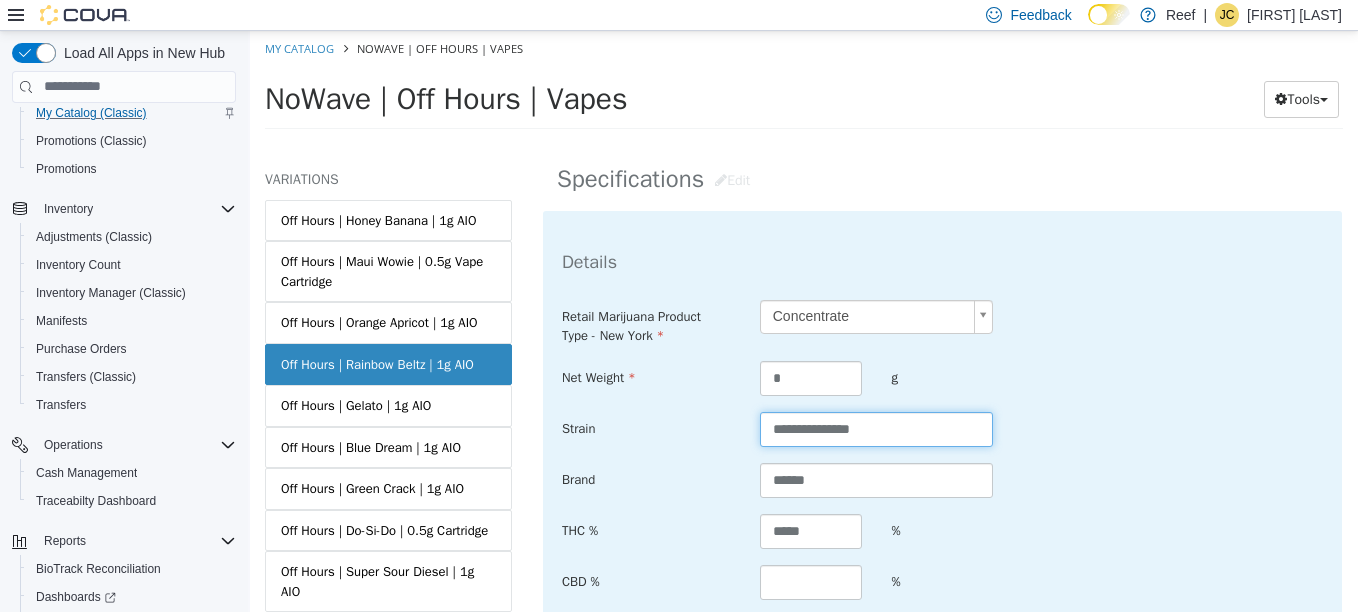 click on "**********" at bounding box center (877, 428) 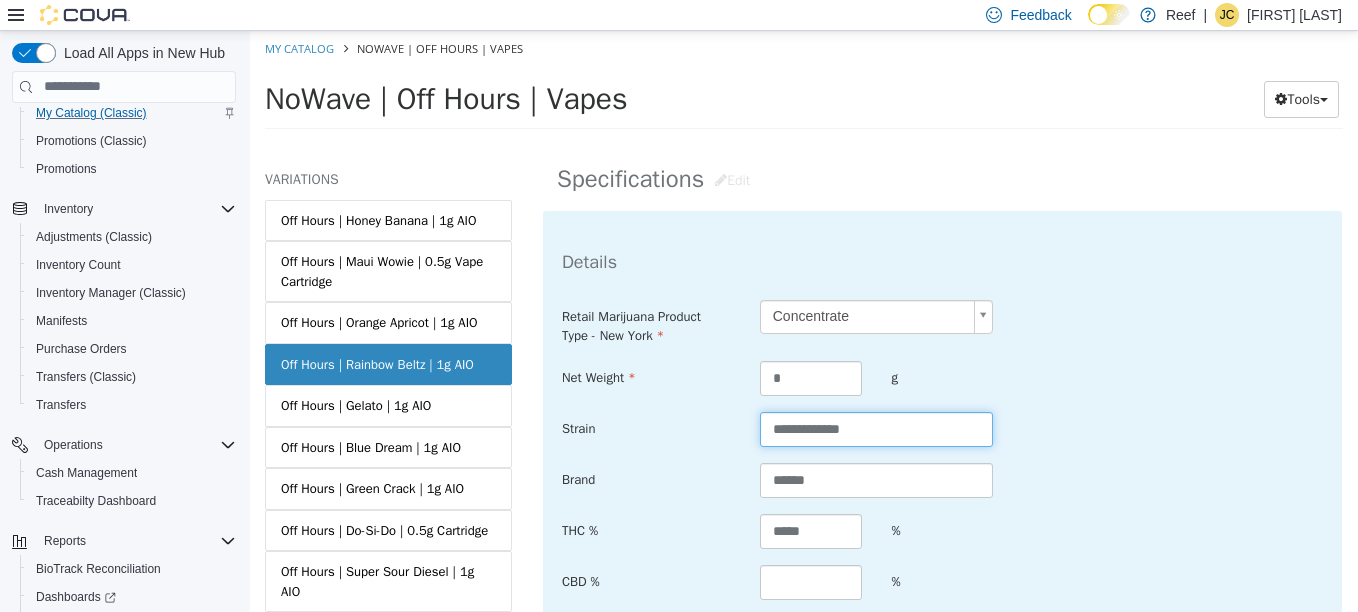 type on "**********" 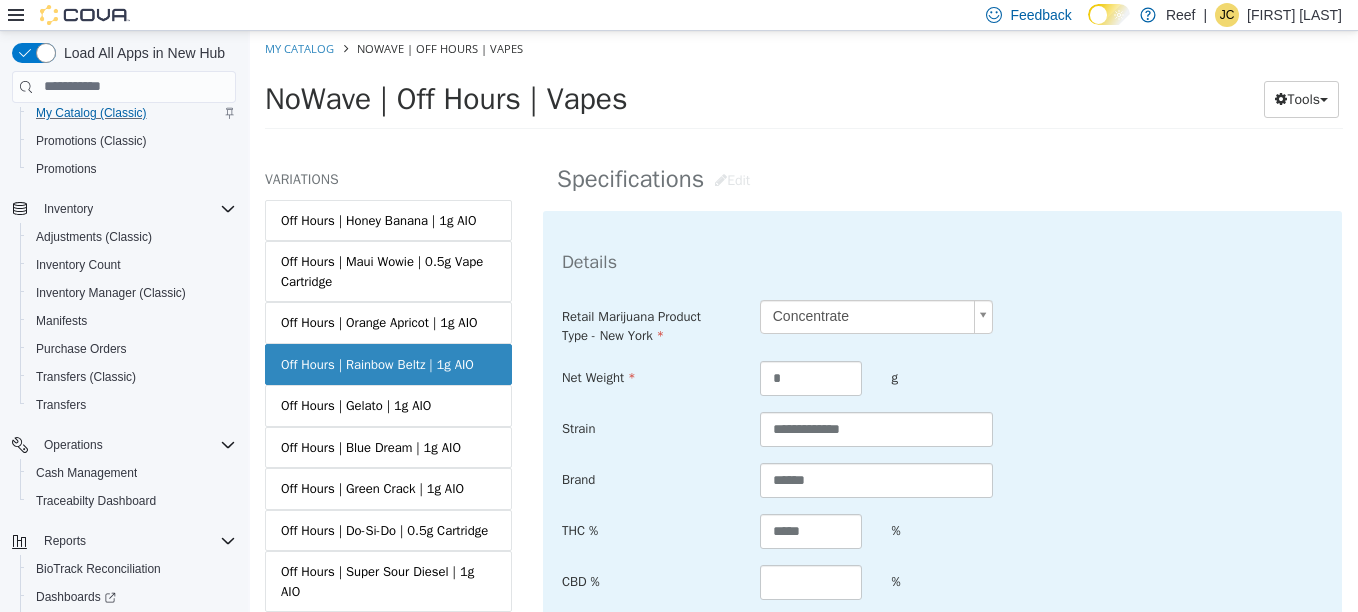 click on "**********" at bounding box center (942, 322) 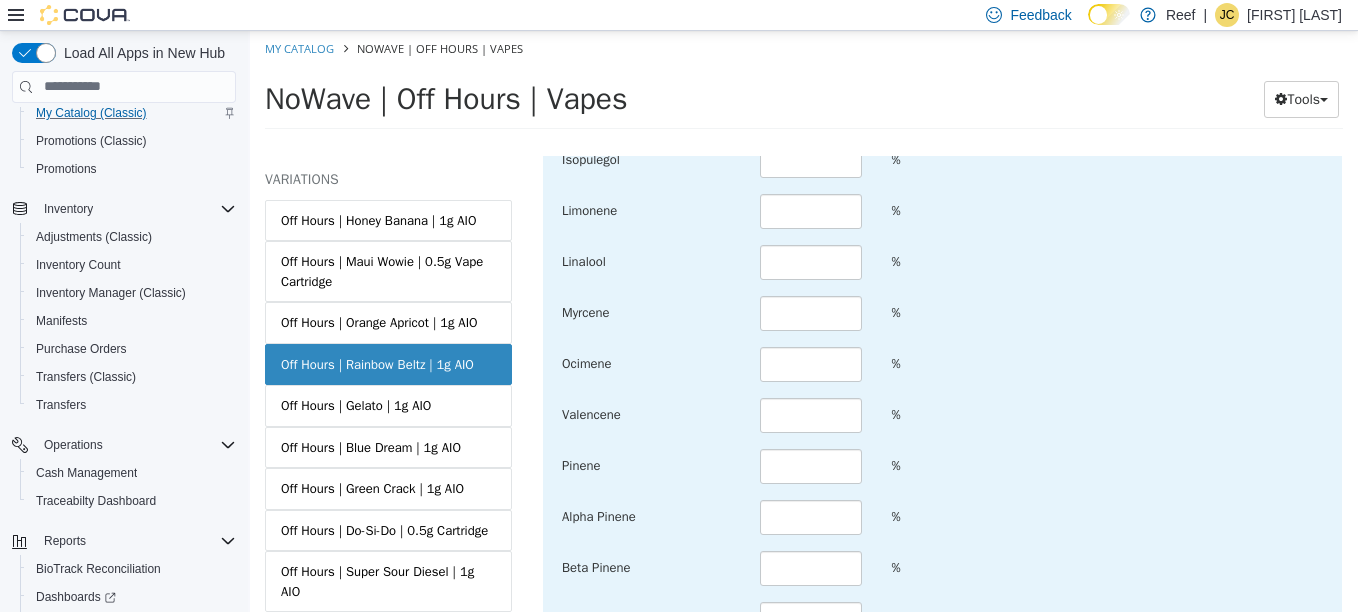 scroll, scrollTop: 2753, scrollLeft: 0, axis: vertical 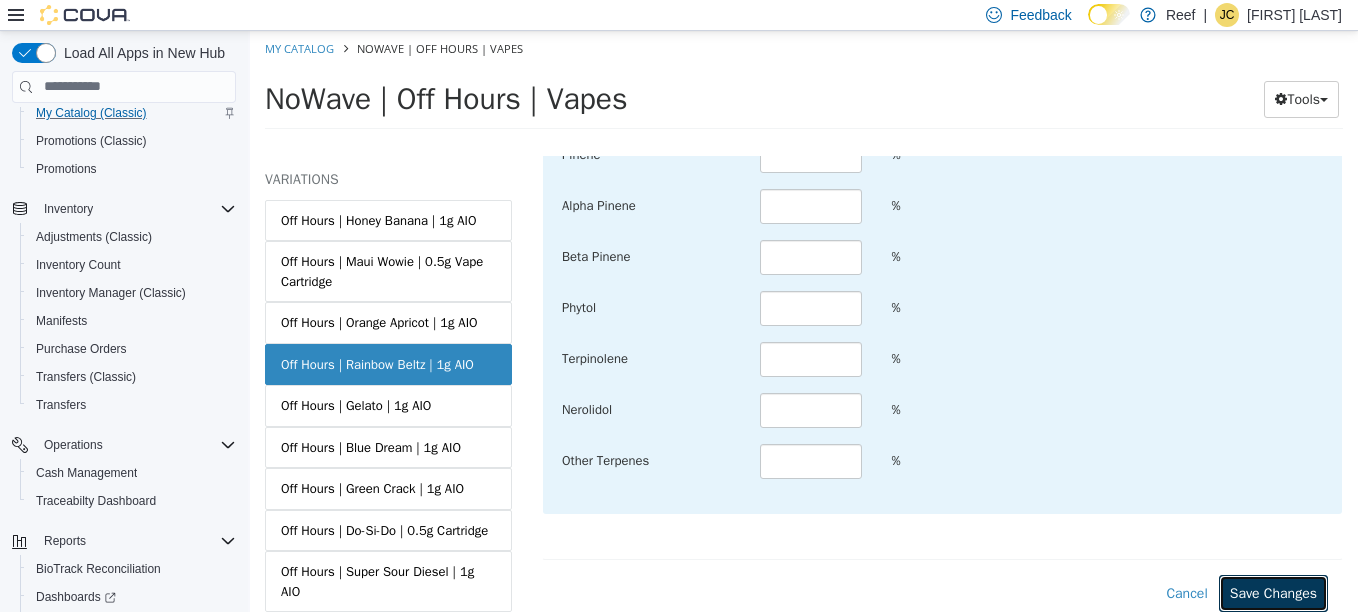 click on "Save Changes" at bounding box center (1273, 592) 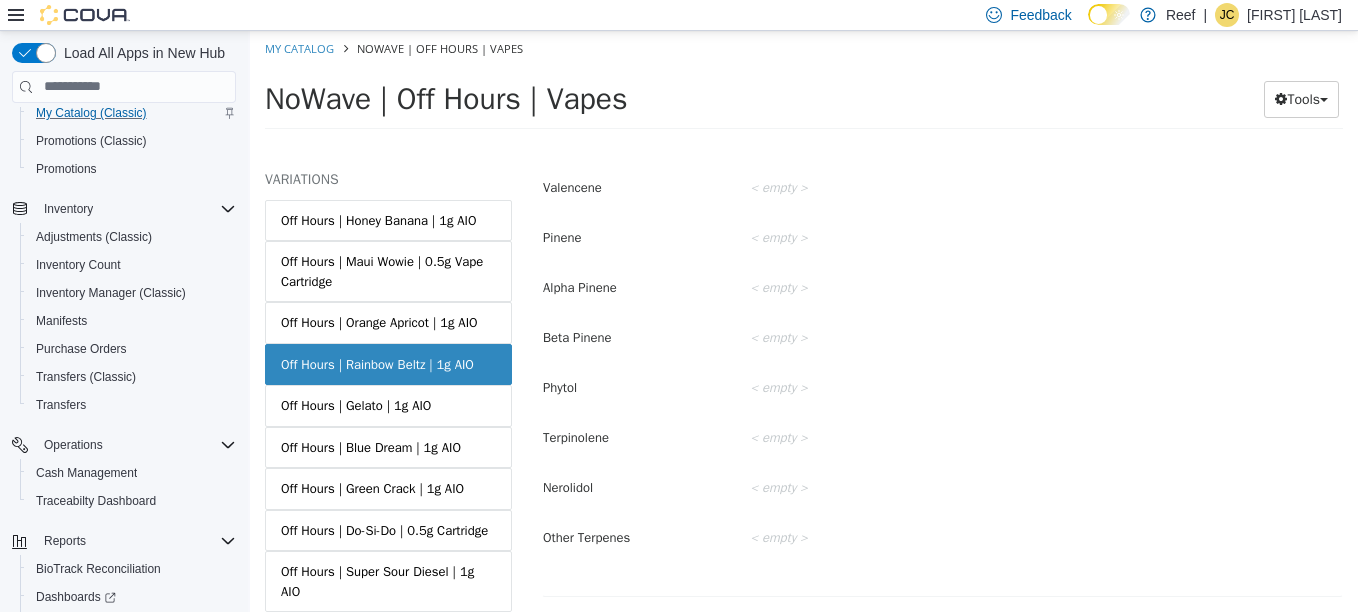 scroll, scrollTop: 2464, scrollLeft: 0, axis: vertical 